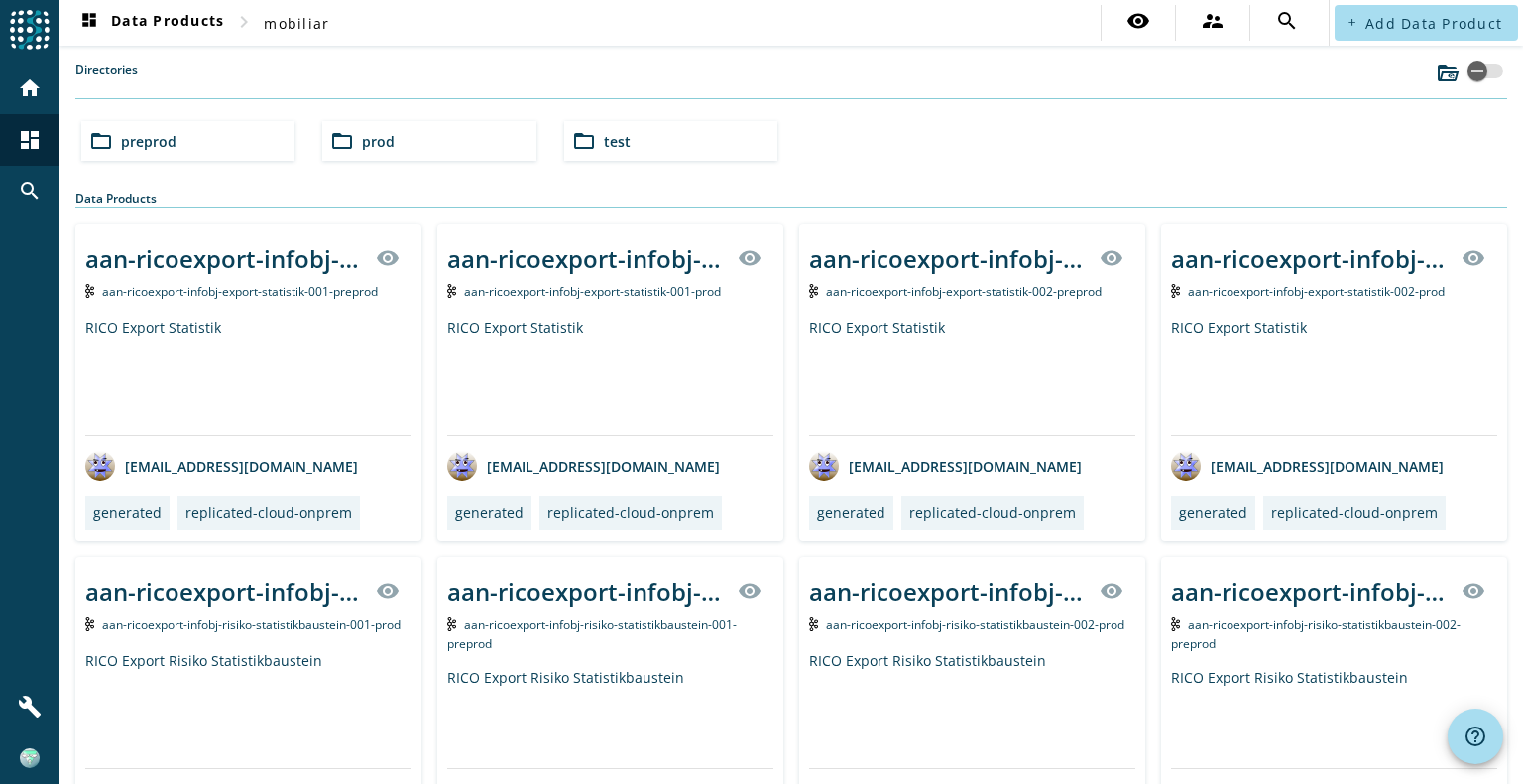 scroll, scrollTop: 0, scrollLeft: 0, axis: both 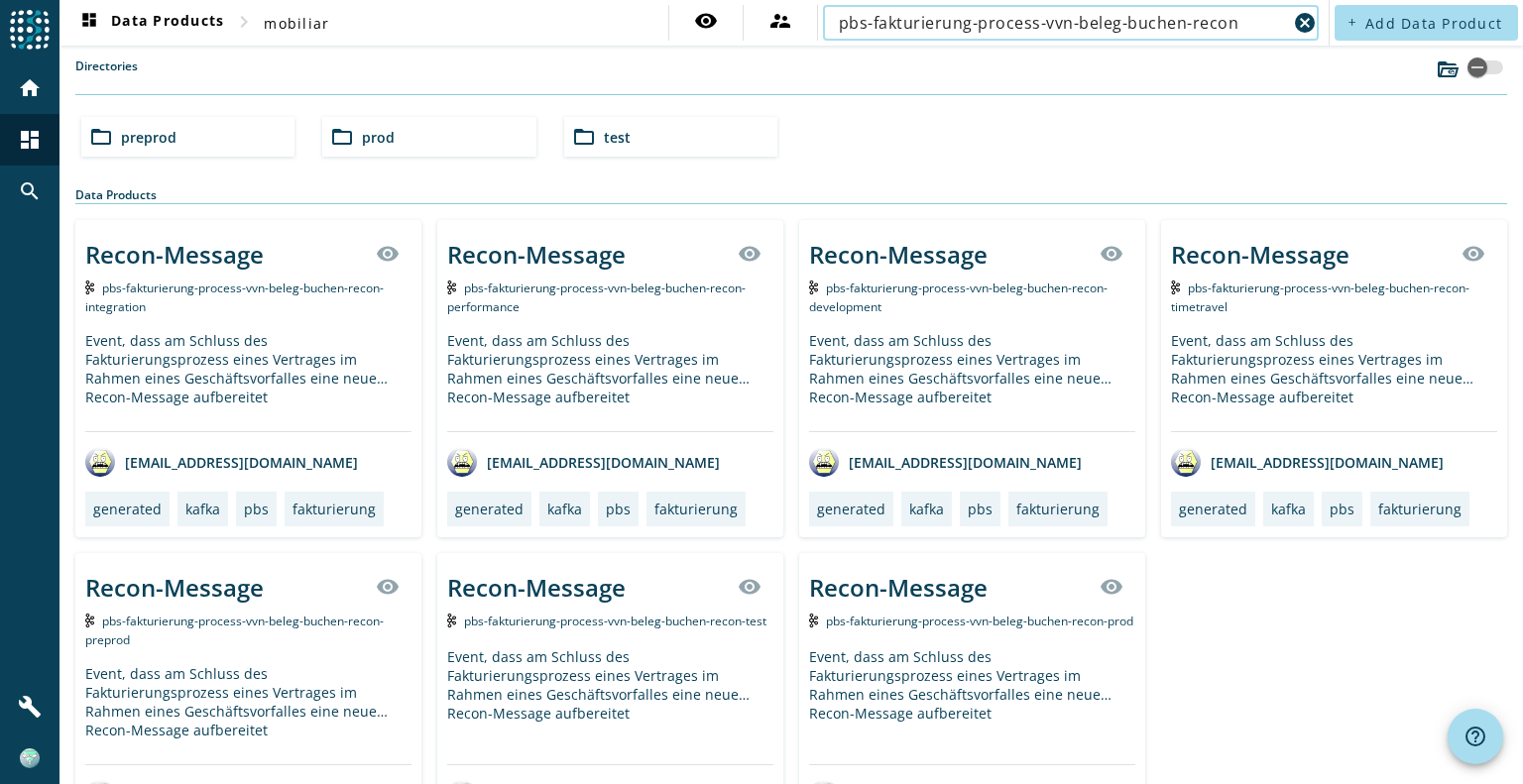 type on "pbs-fakturierung-process-vvn-beleg-buchen-recon" 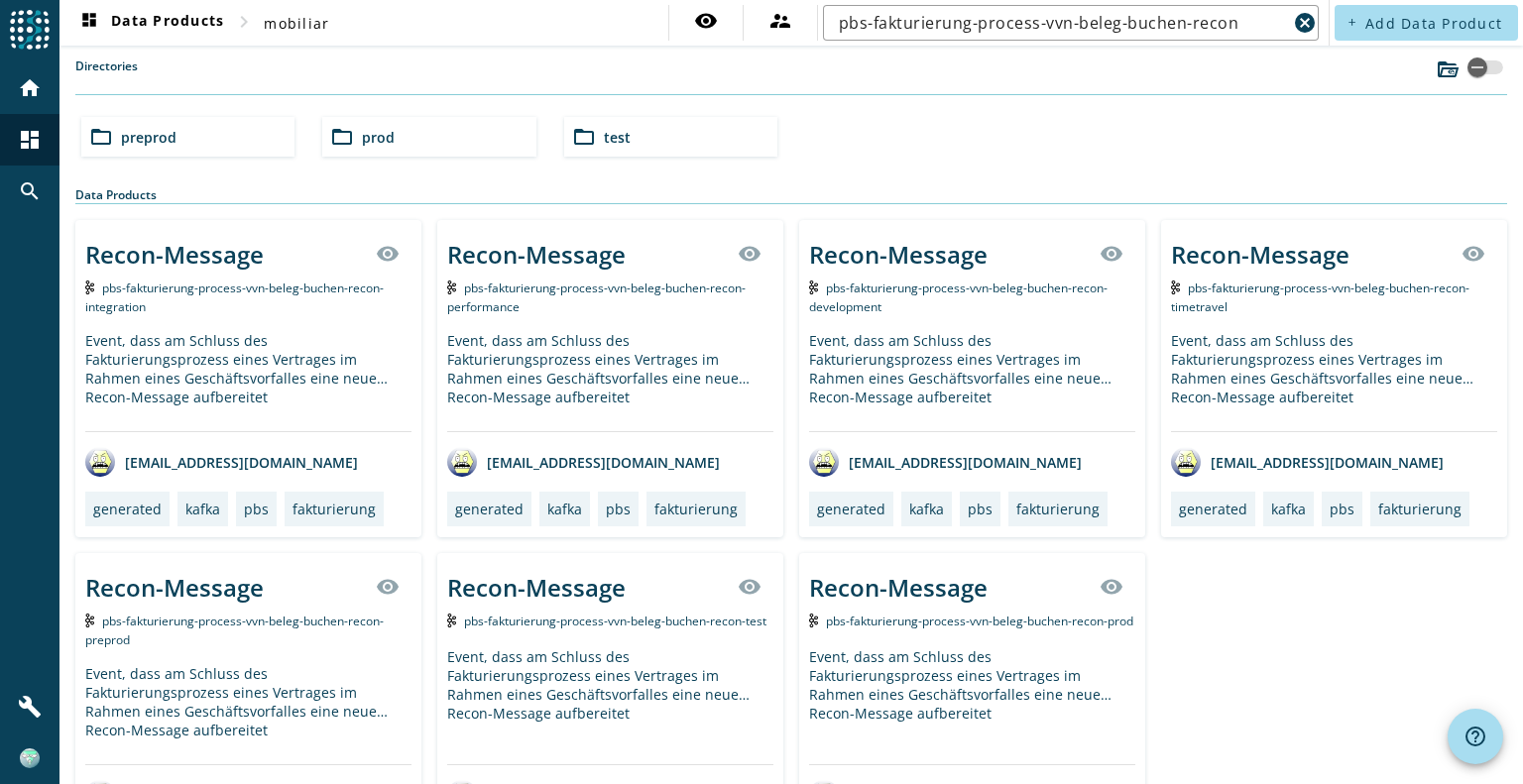 click on "Recon-Message" 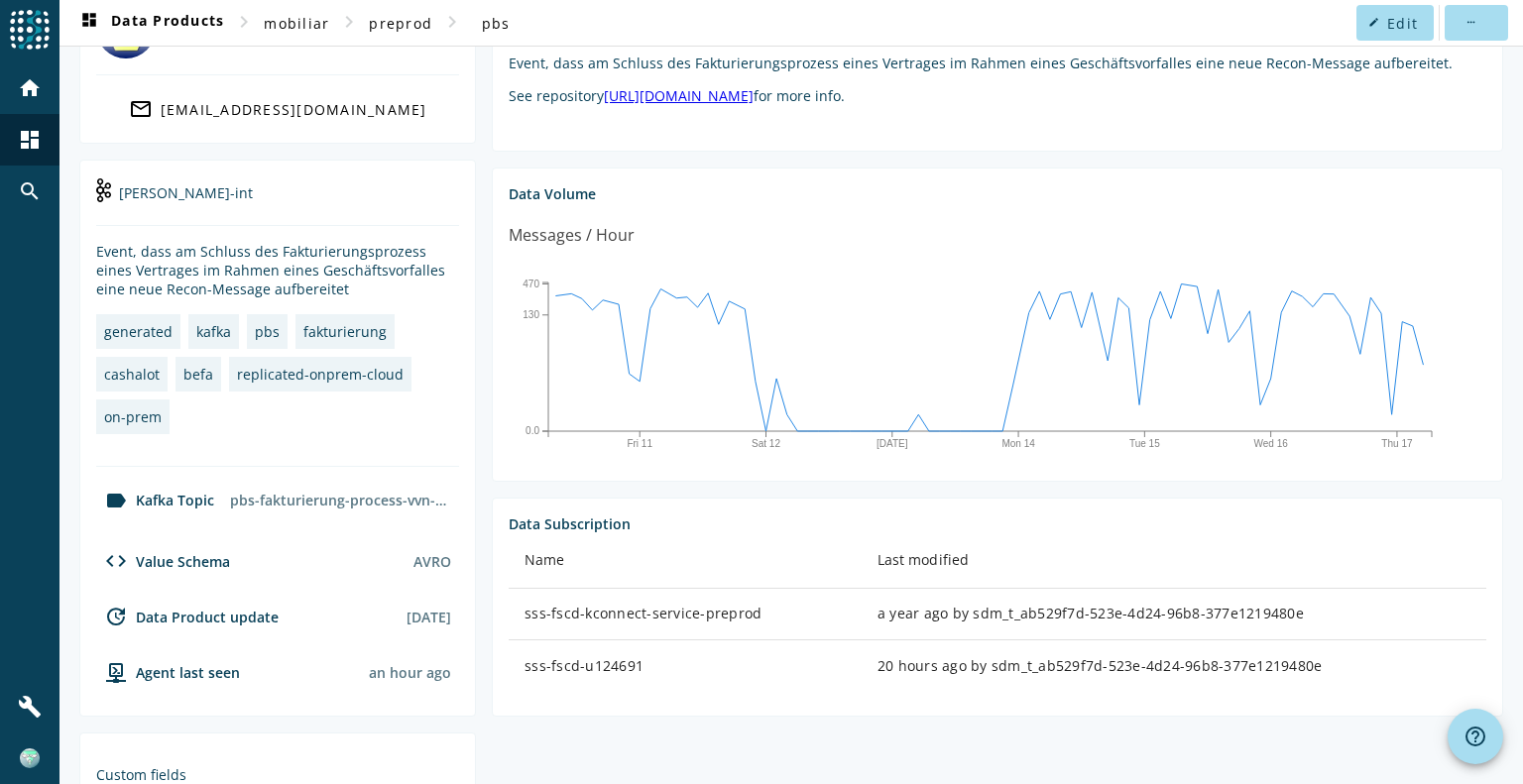 scroll, scrollTop: 0, scrollLeft: 0, axis: both 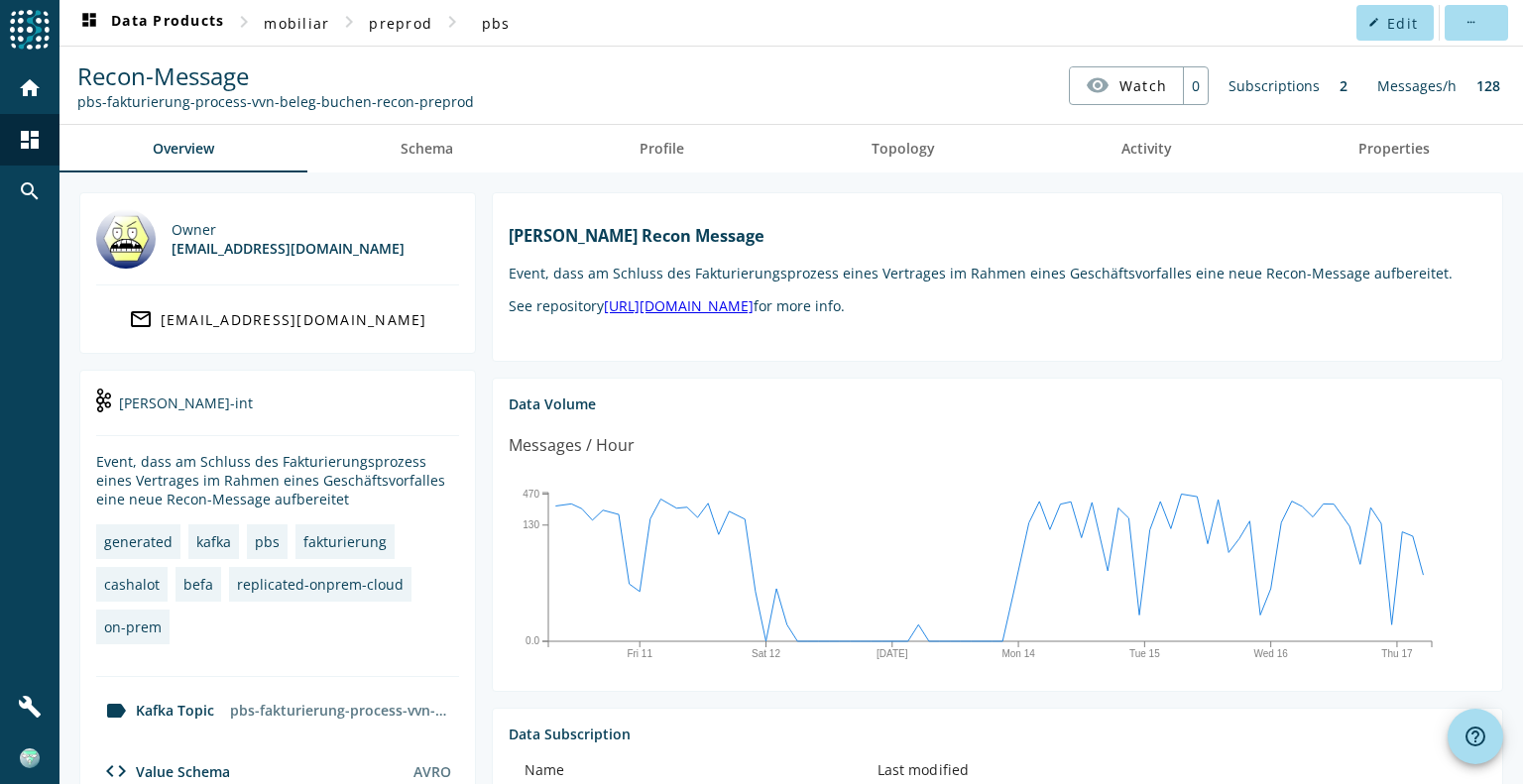 drag, startPoint x: 474, startPoint y: 100, endPoint x: 73, endPoint y: 102, distance: 401.00499 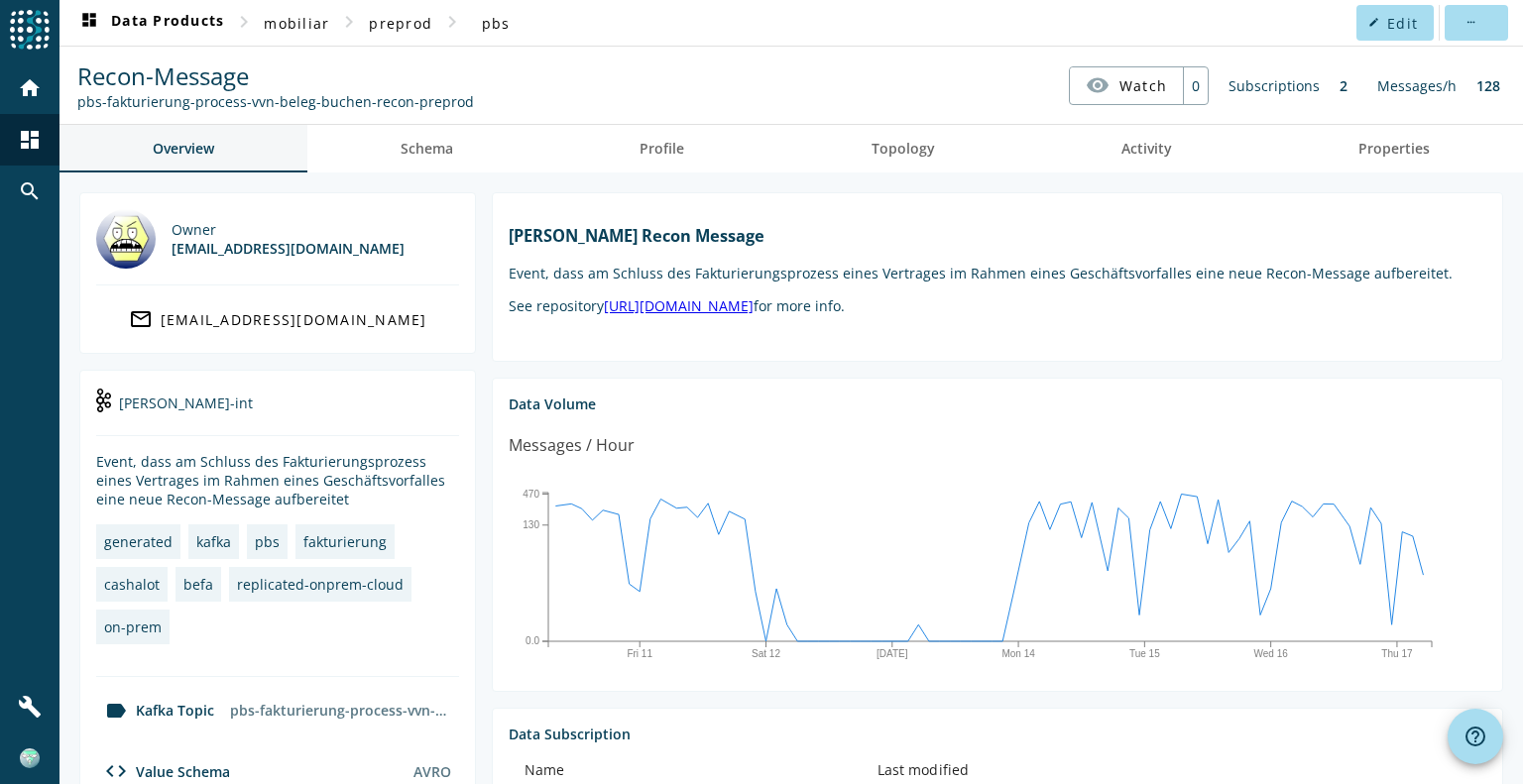copy on "pbs-fakturierung-process-vvn-beleg-buchen-recon-preprod" 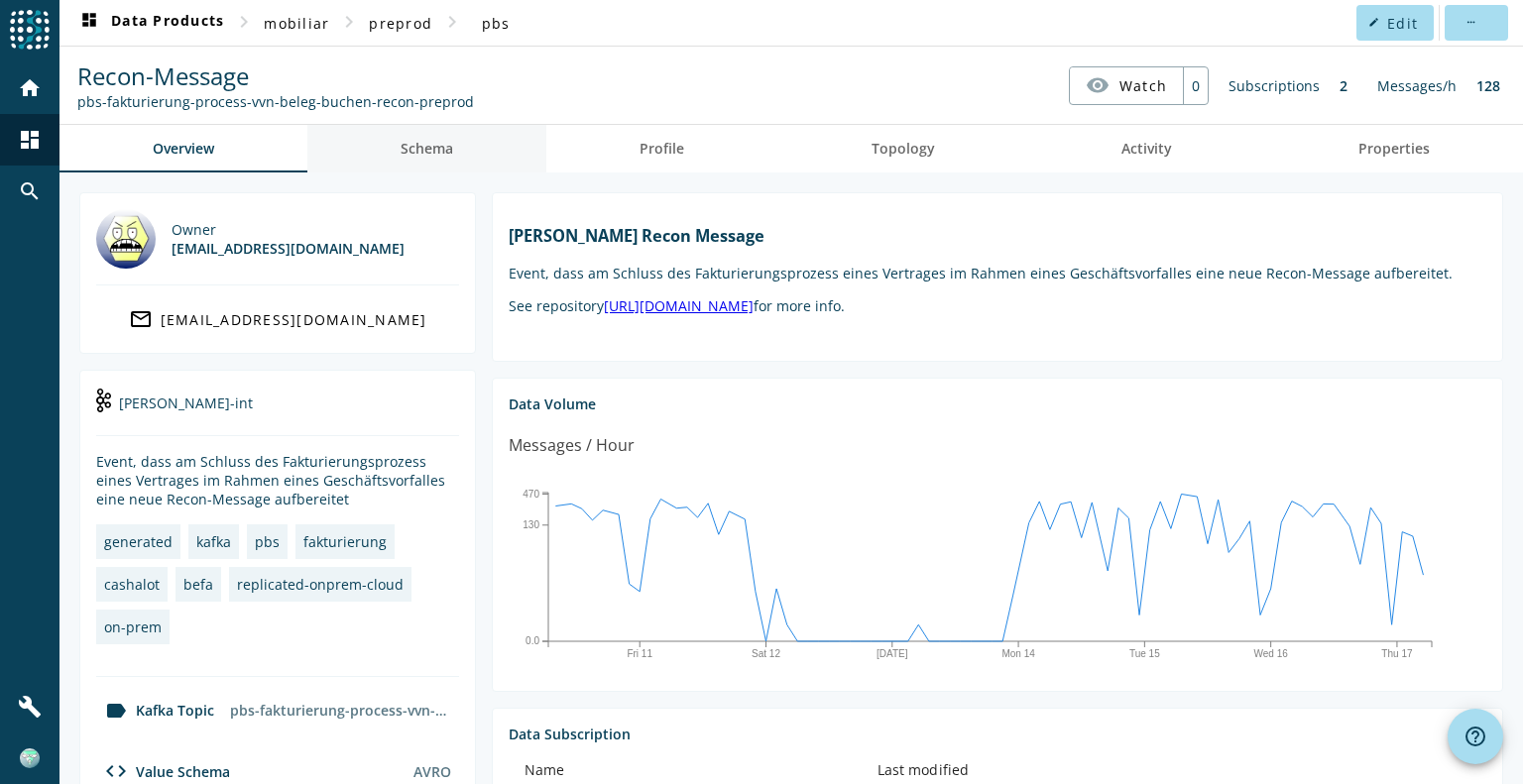 click on "Schema" at bounding box center [426, 149] 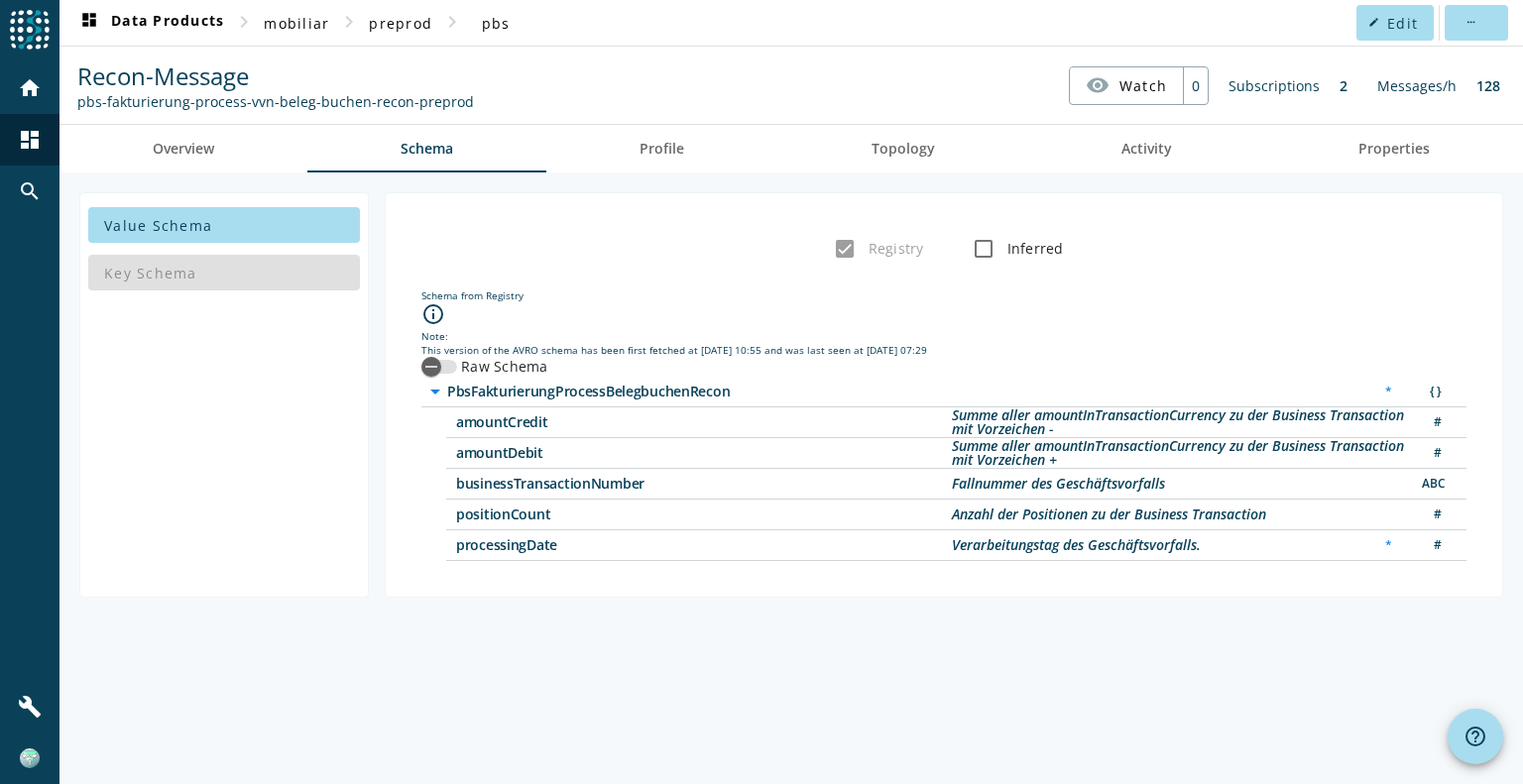 click on "Key Schema" 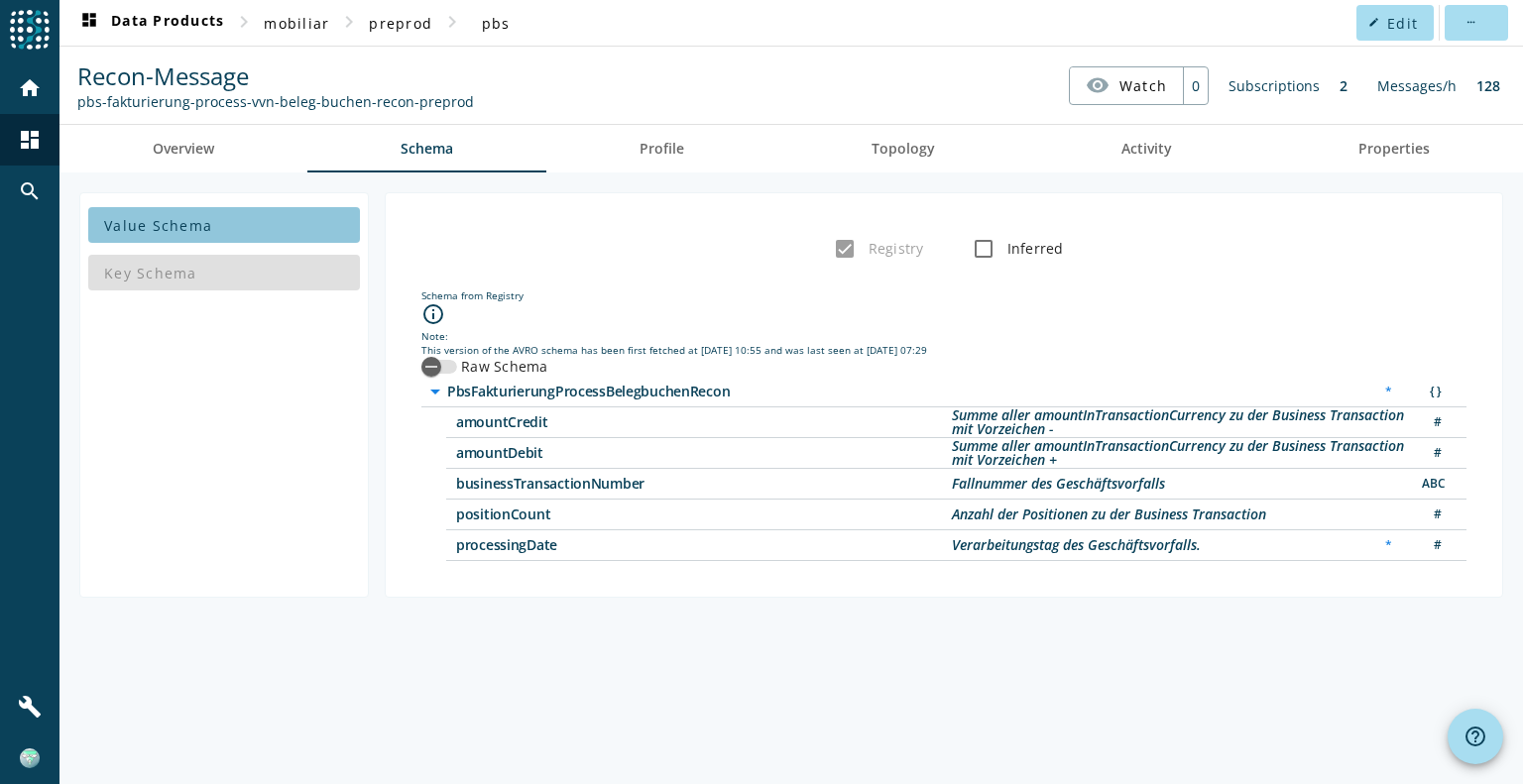 click 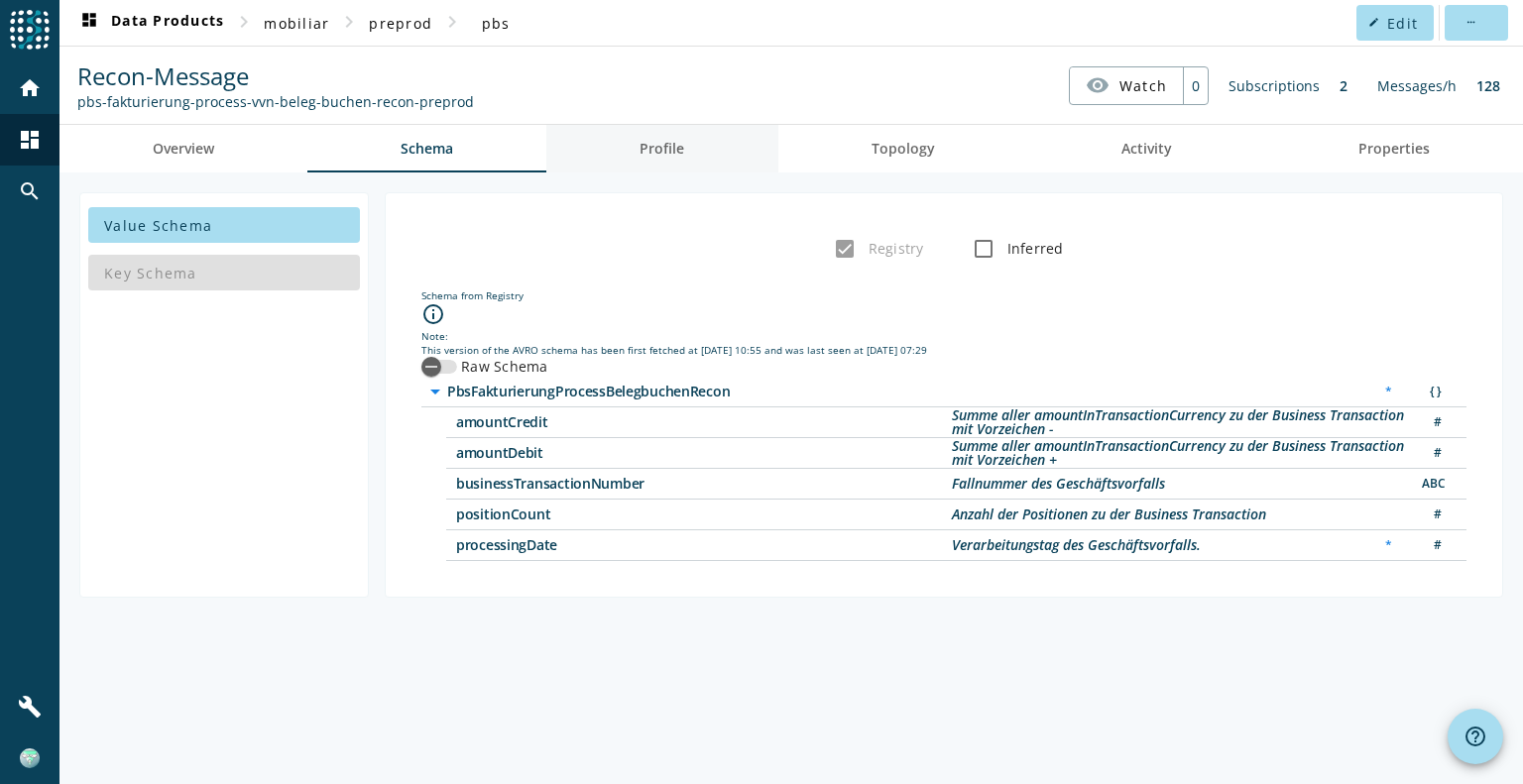 click on "Profile" at bounding box center [661, 149] 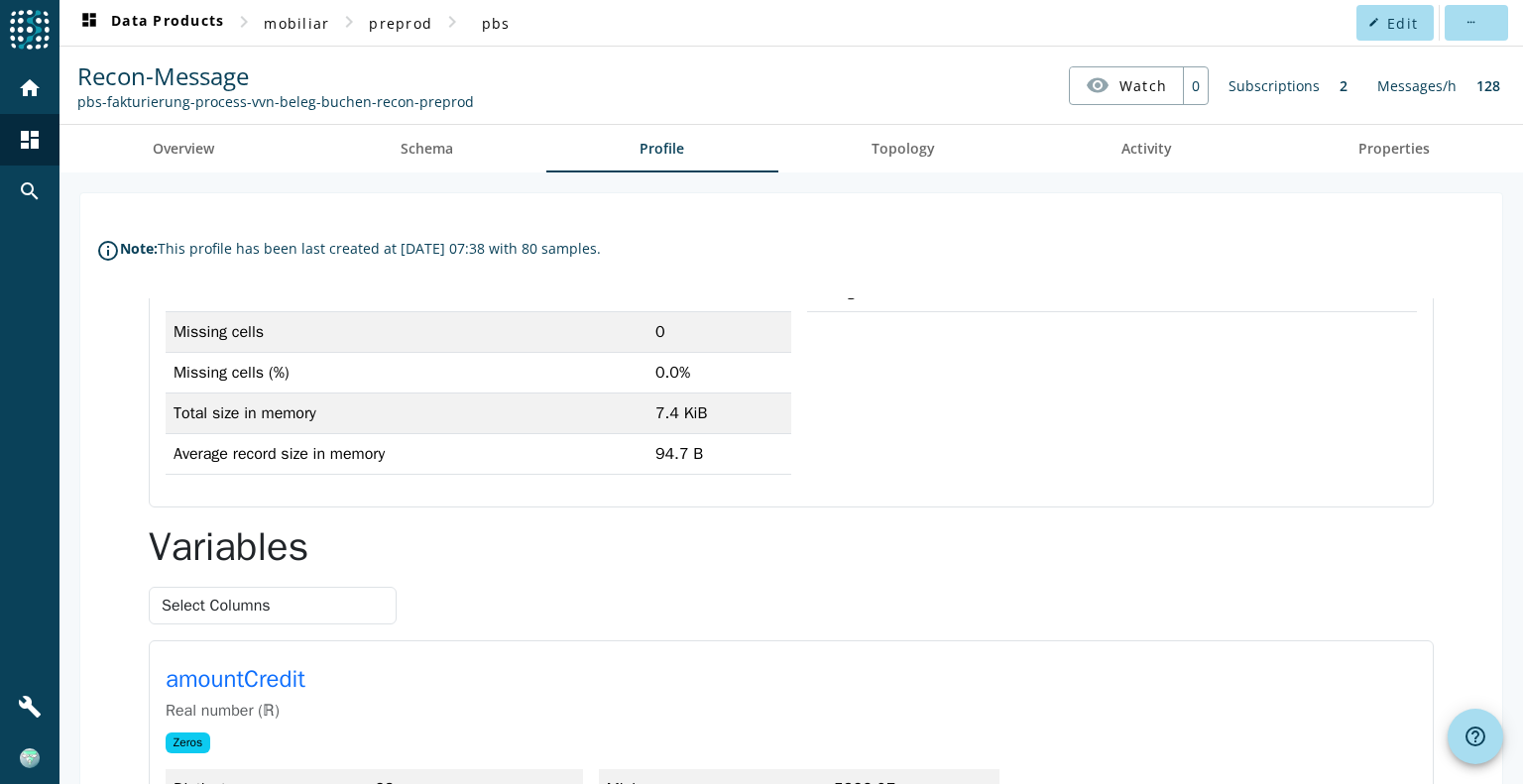 scroll, scrollTop: 0, scrollLeft: 0, axis: both 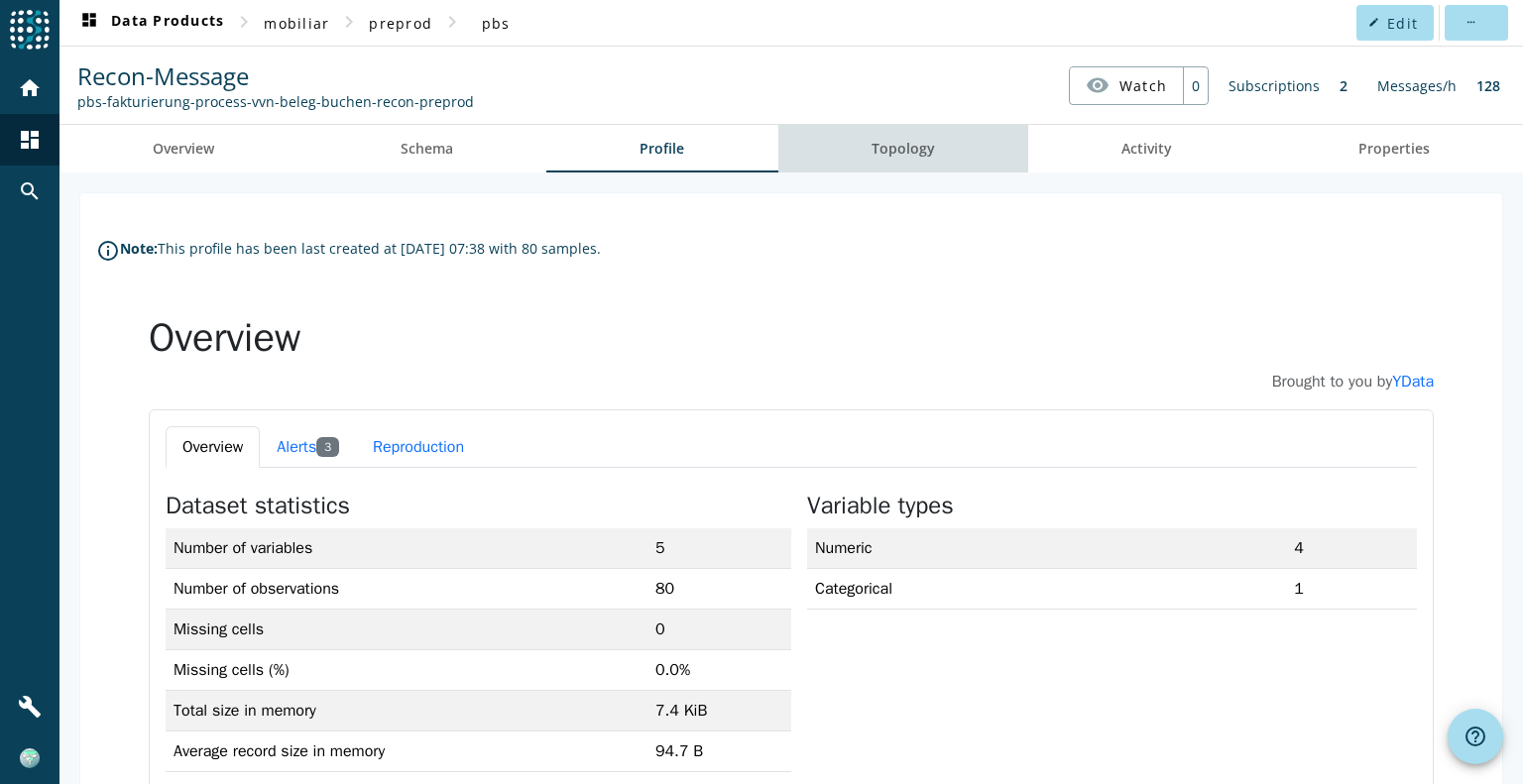 click on "Topology" at bounding box center (903, 149) 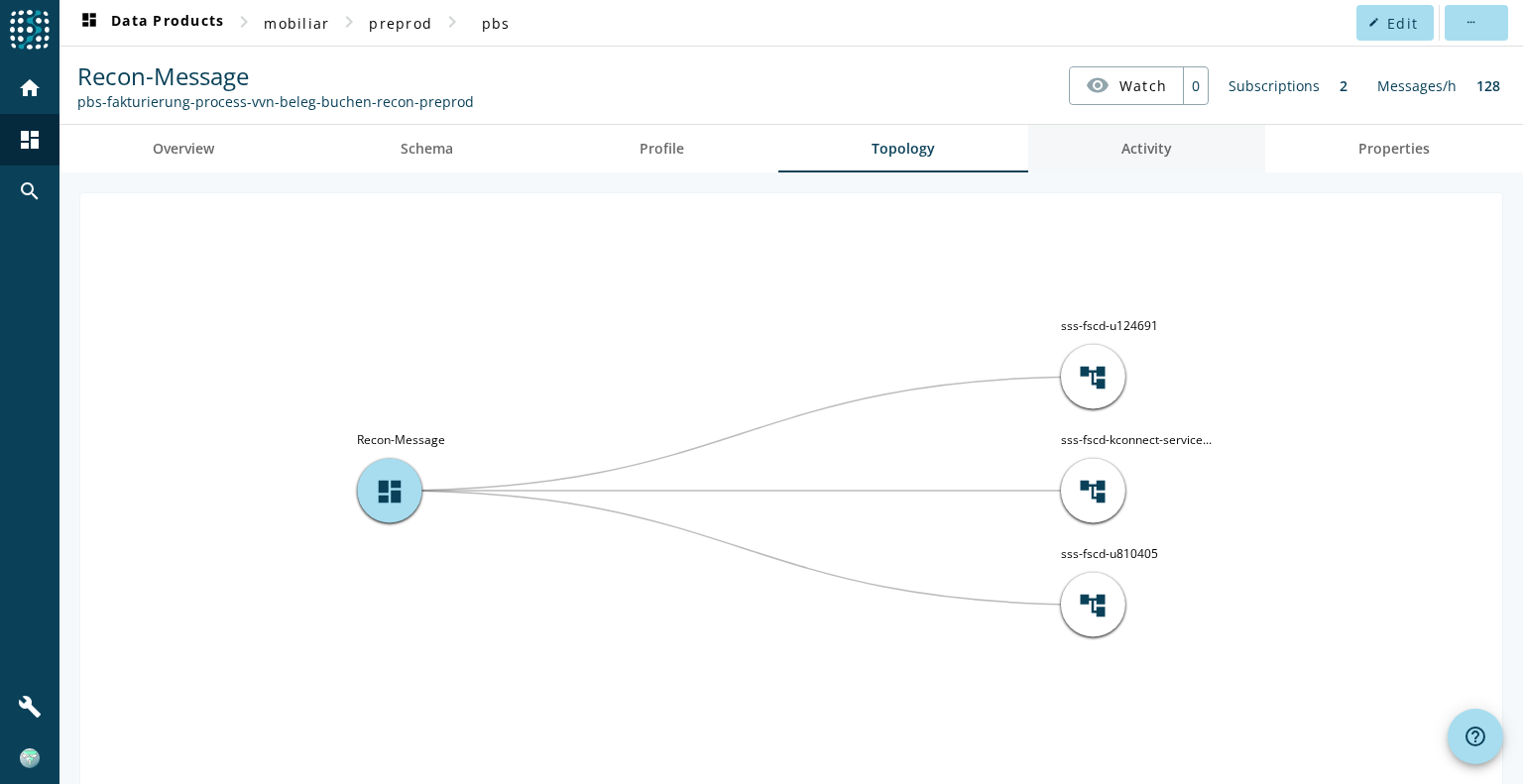 click on "Activity" at bounding box center [1146, 149] 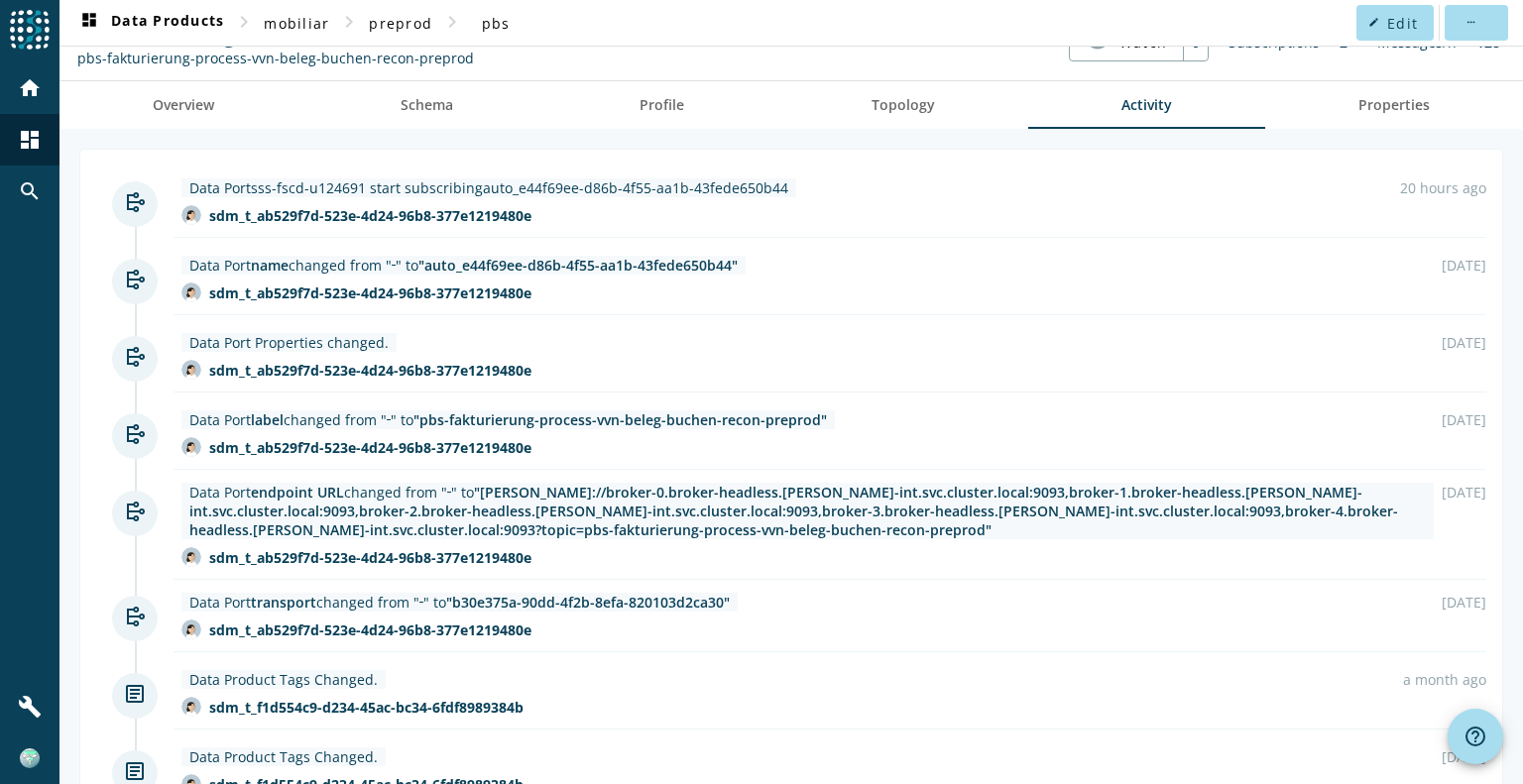 scroll, scrollTop: 0, scrollLeft: 0, axis: both 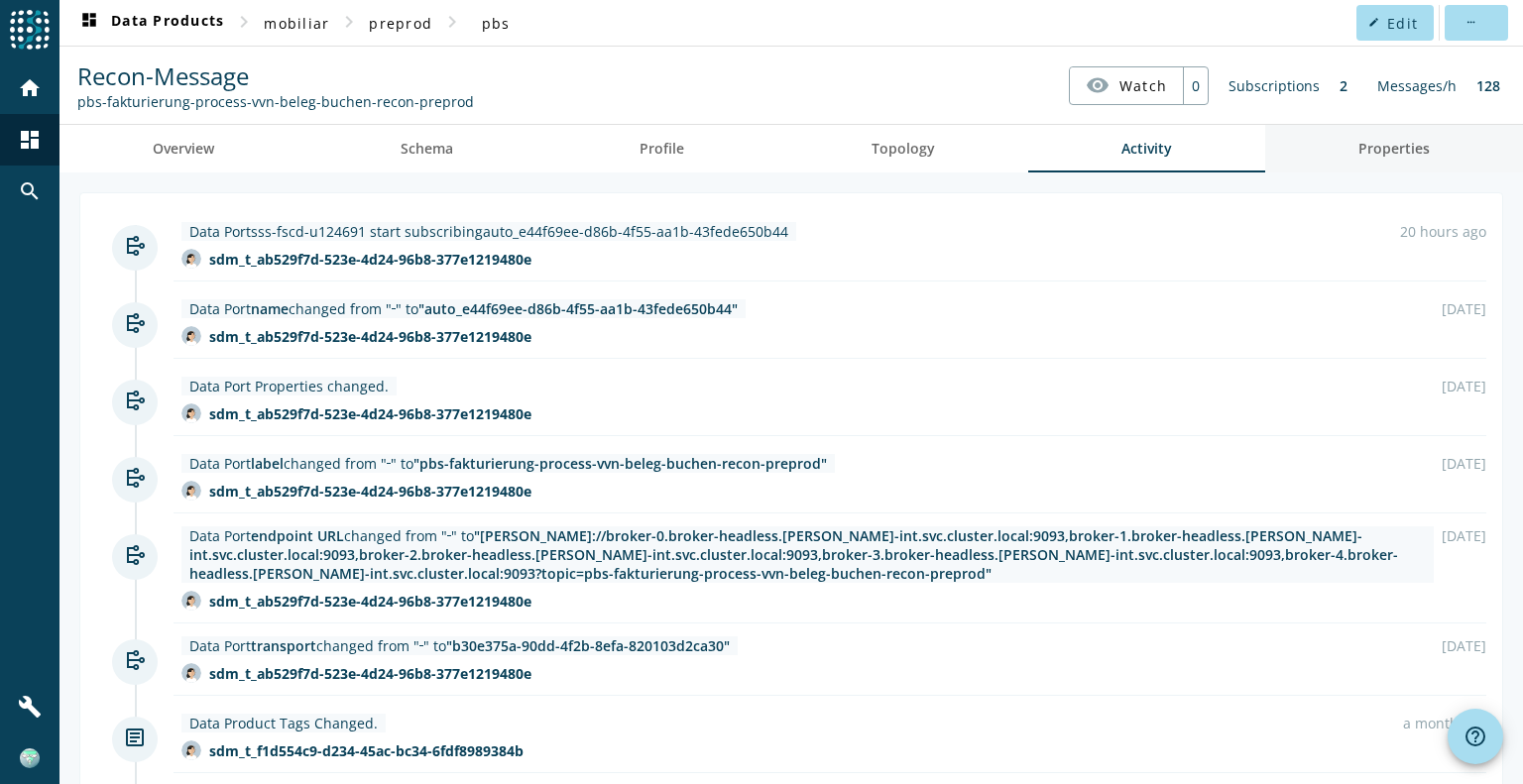 click on "Properties" at bounding box center (1394, 149) 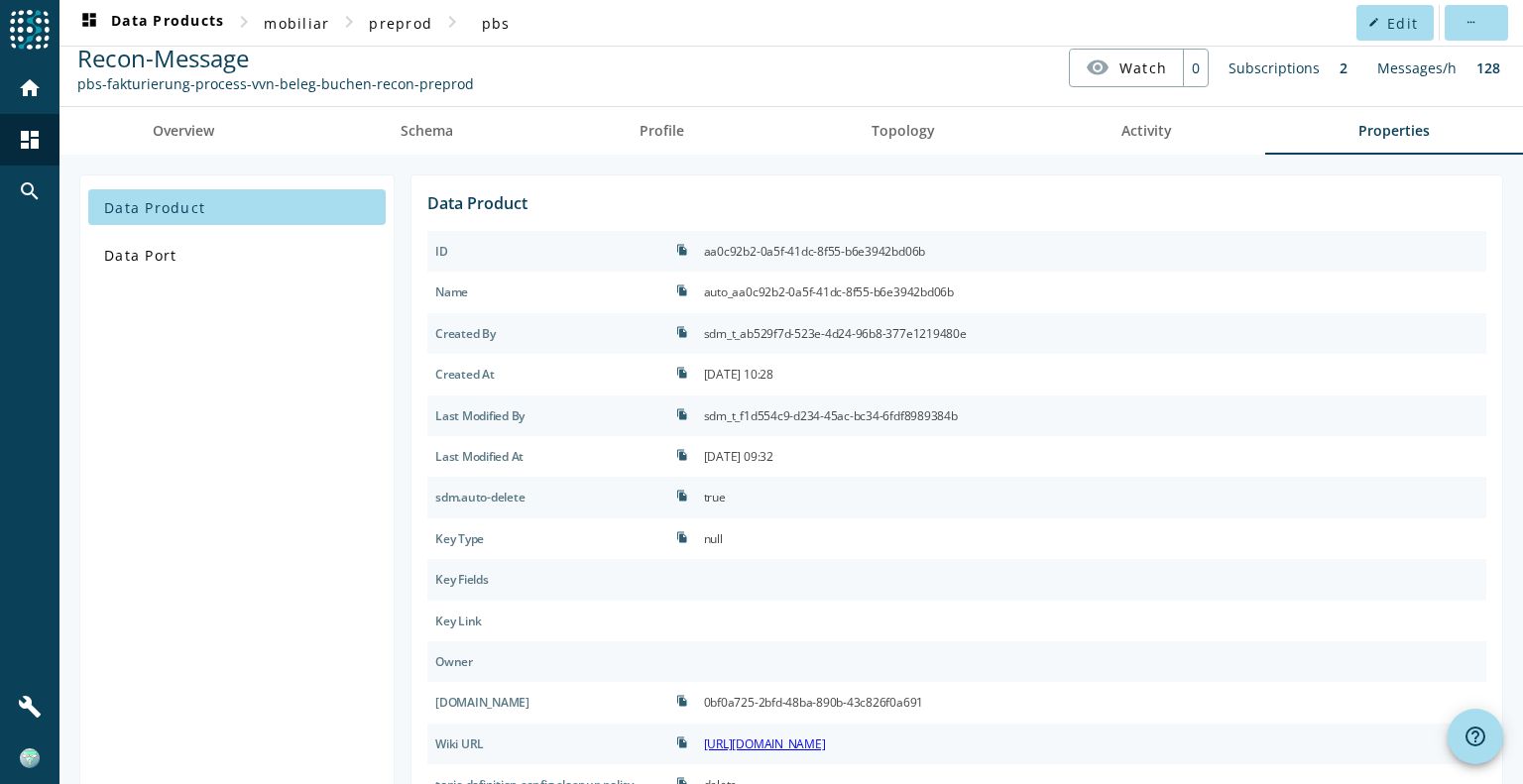 scroll, scrollTop: 0, scrollLeft: 0, axis: both 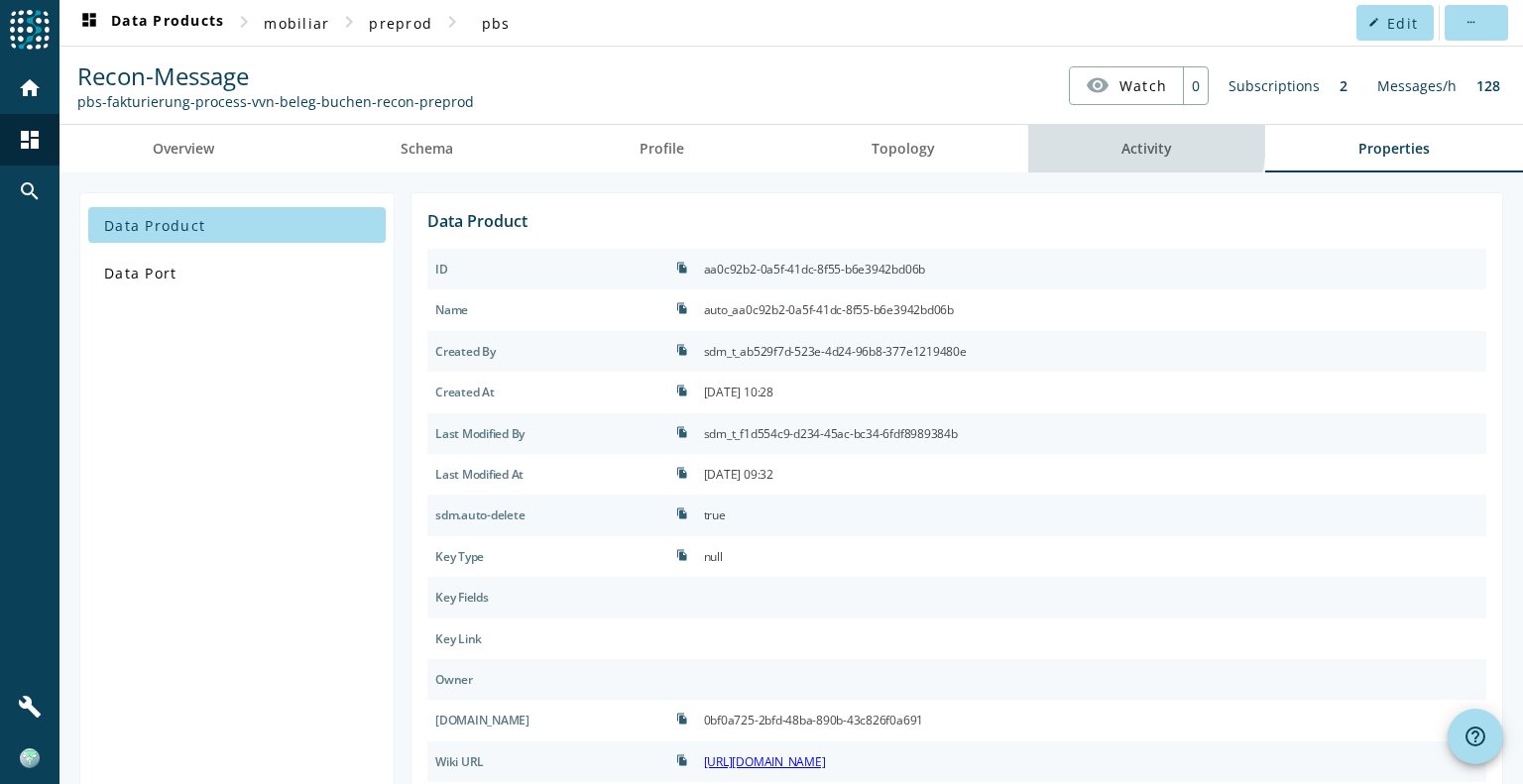 click on "Activity" at bounding box center (1146, 149) 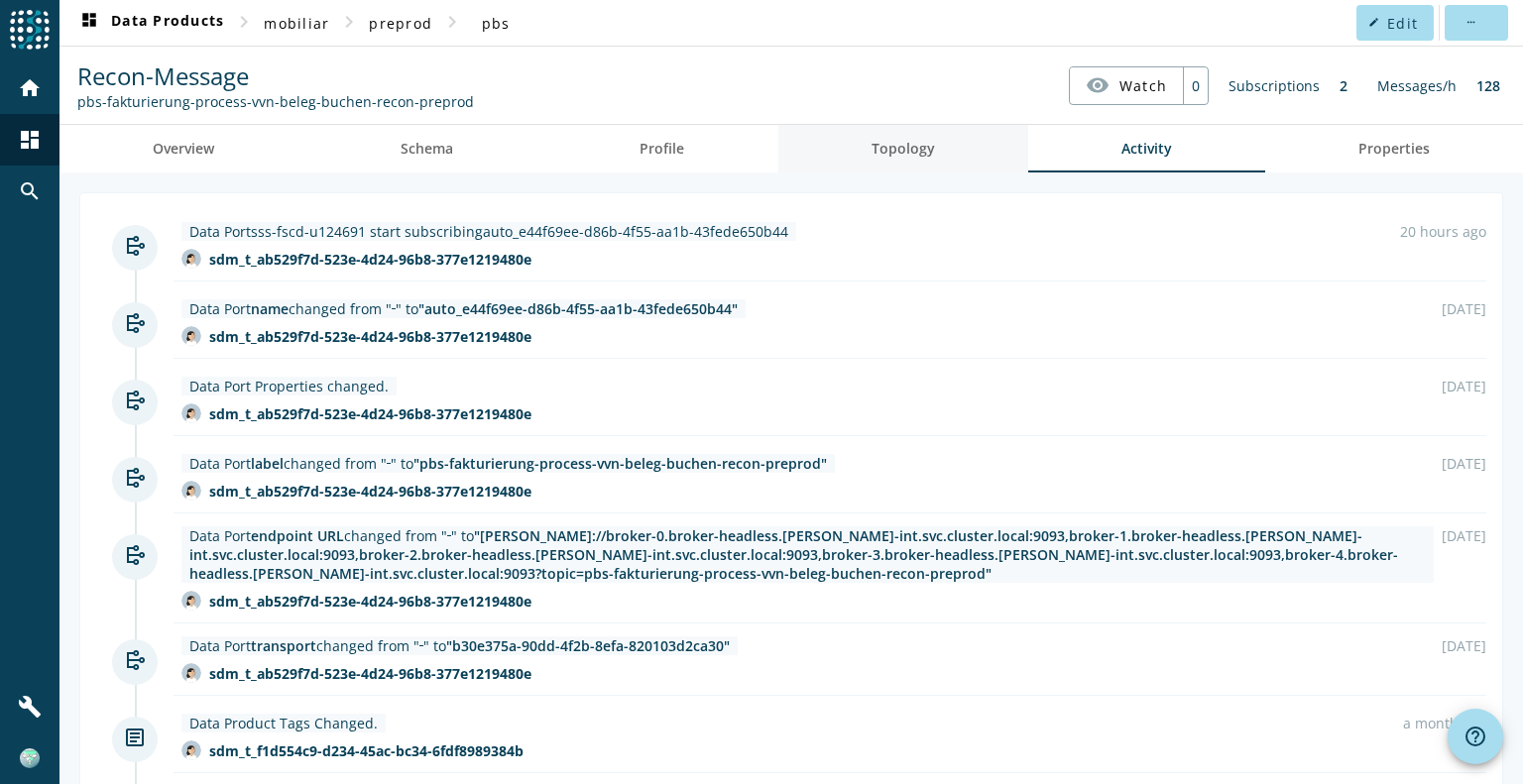 click on "Topology" at bounding box center (903, 149) 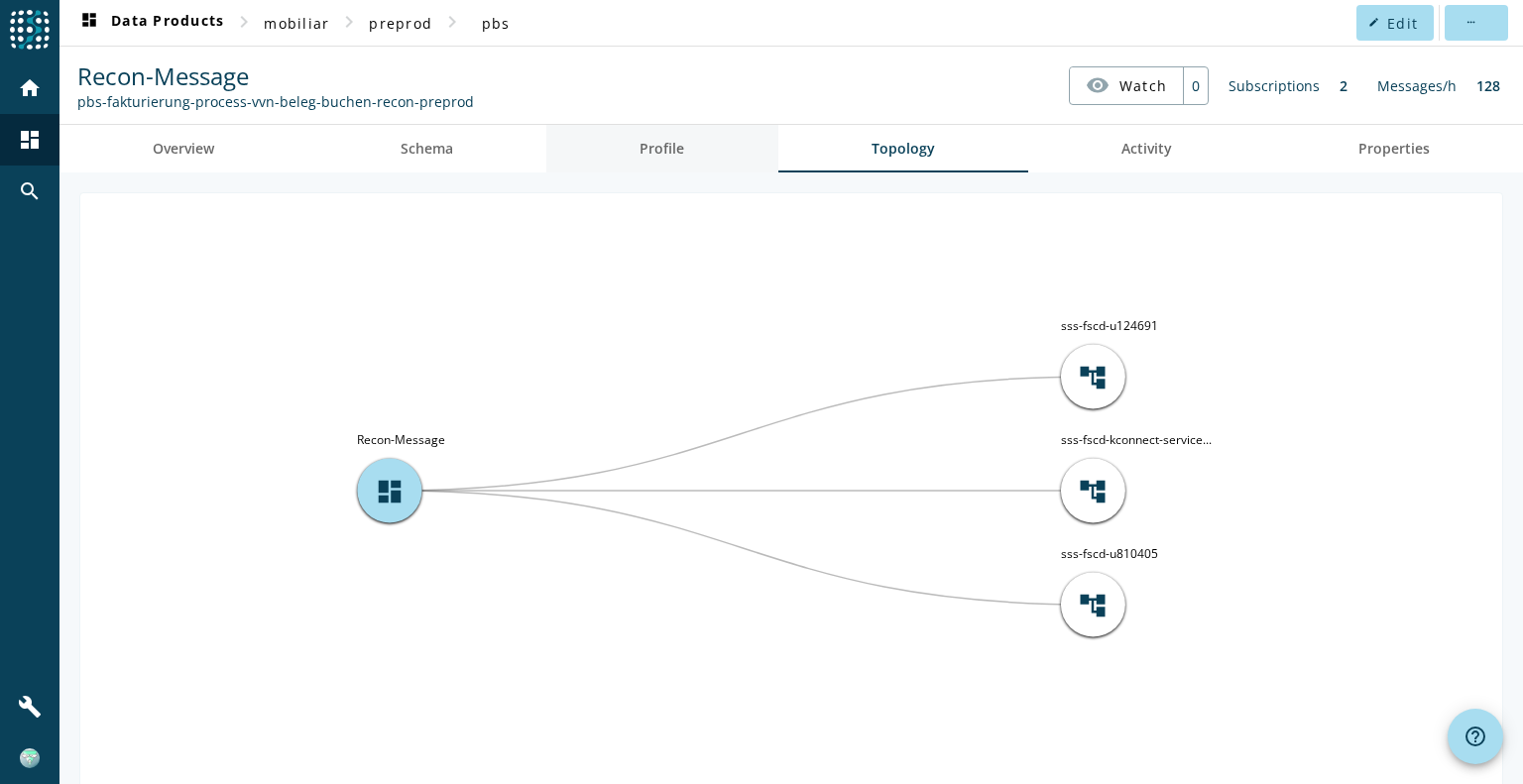 click on "Profile" at bounding box center [661, 149] 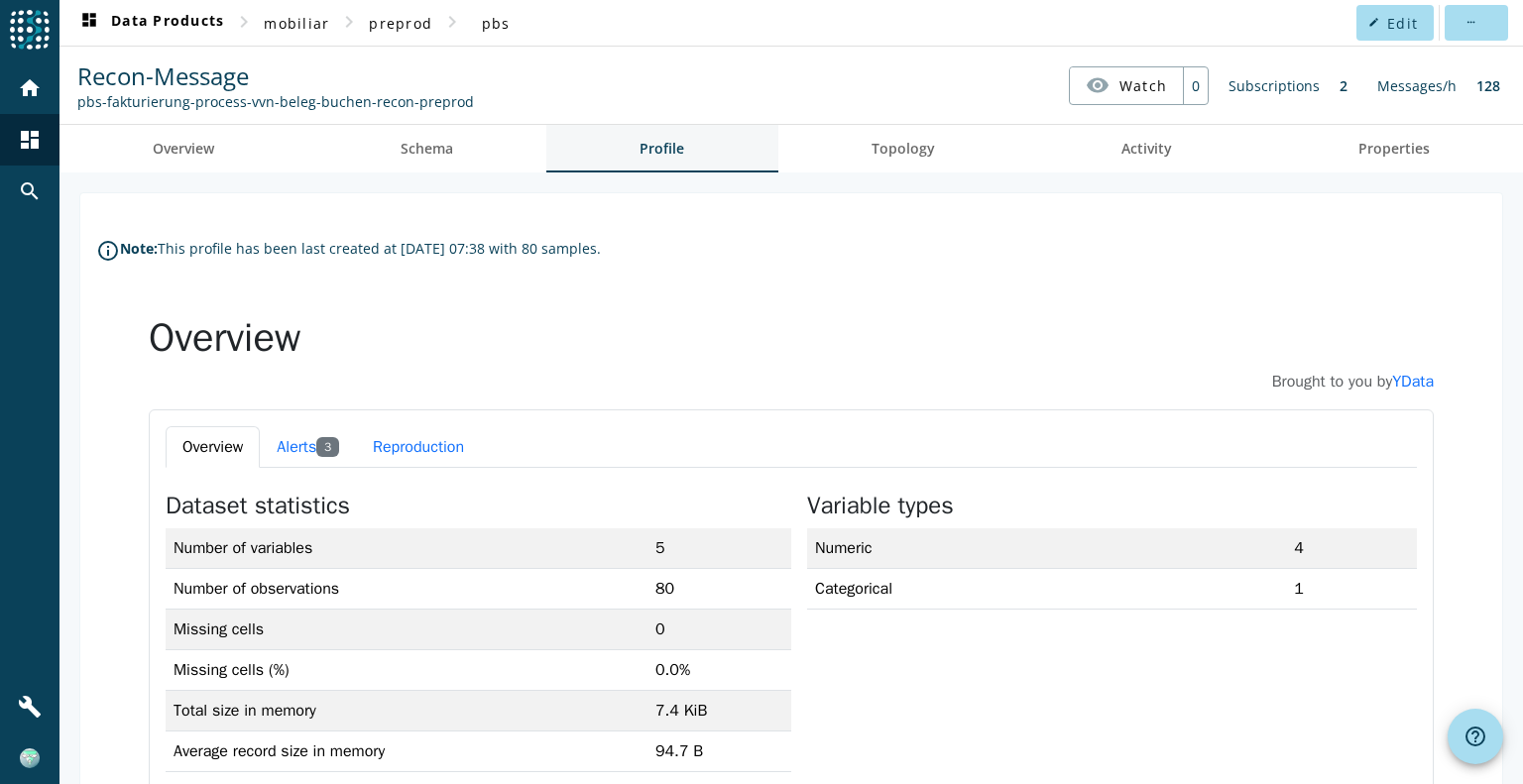 scroll, scrollTop: 0, scrollLeft: 0, axis: both 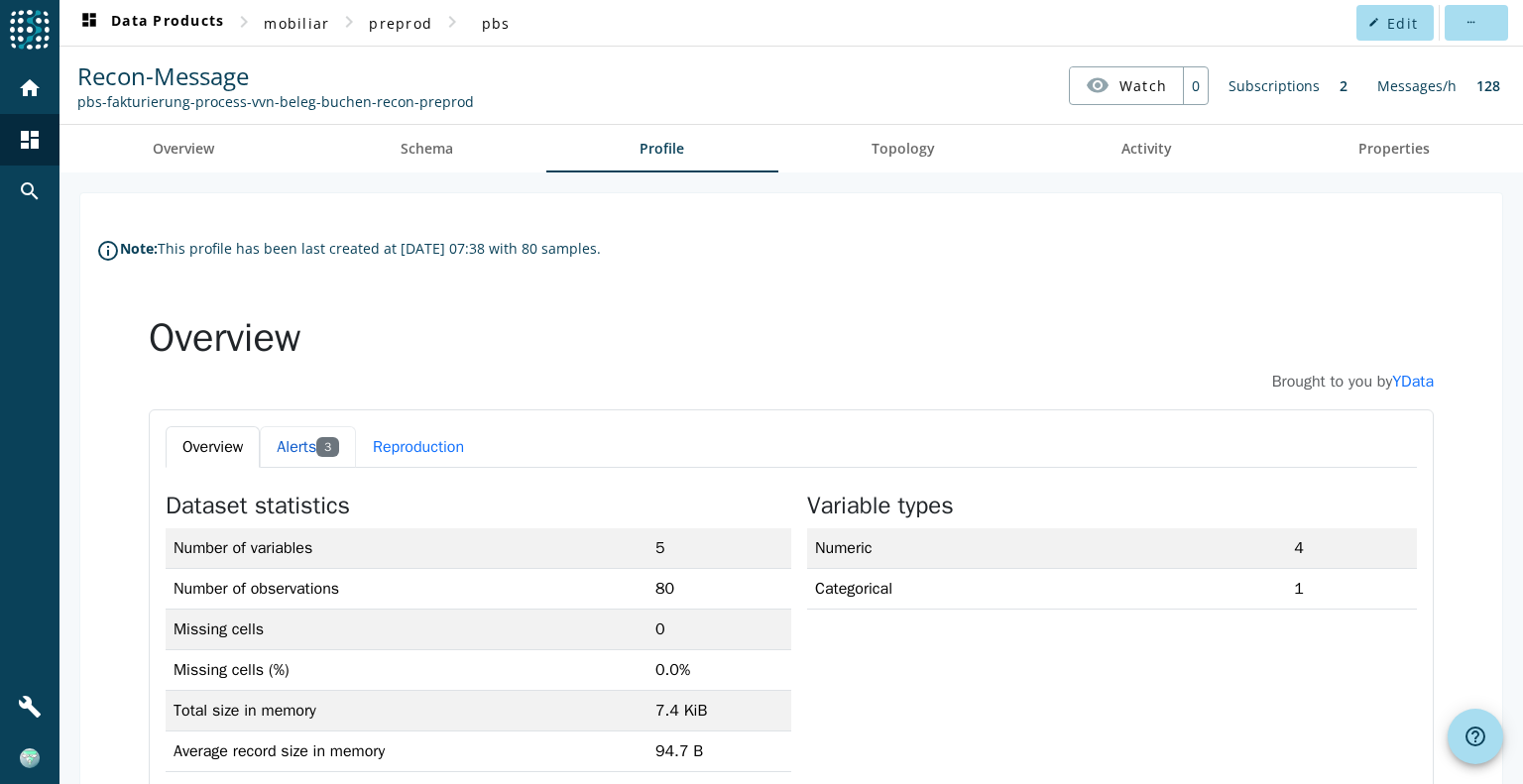 click on "Alerts  3" at bounding box center (307, 447) 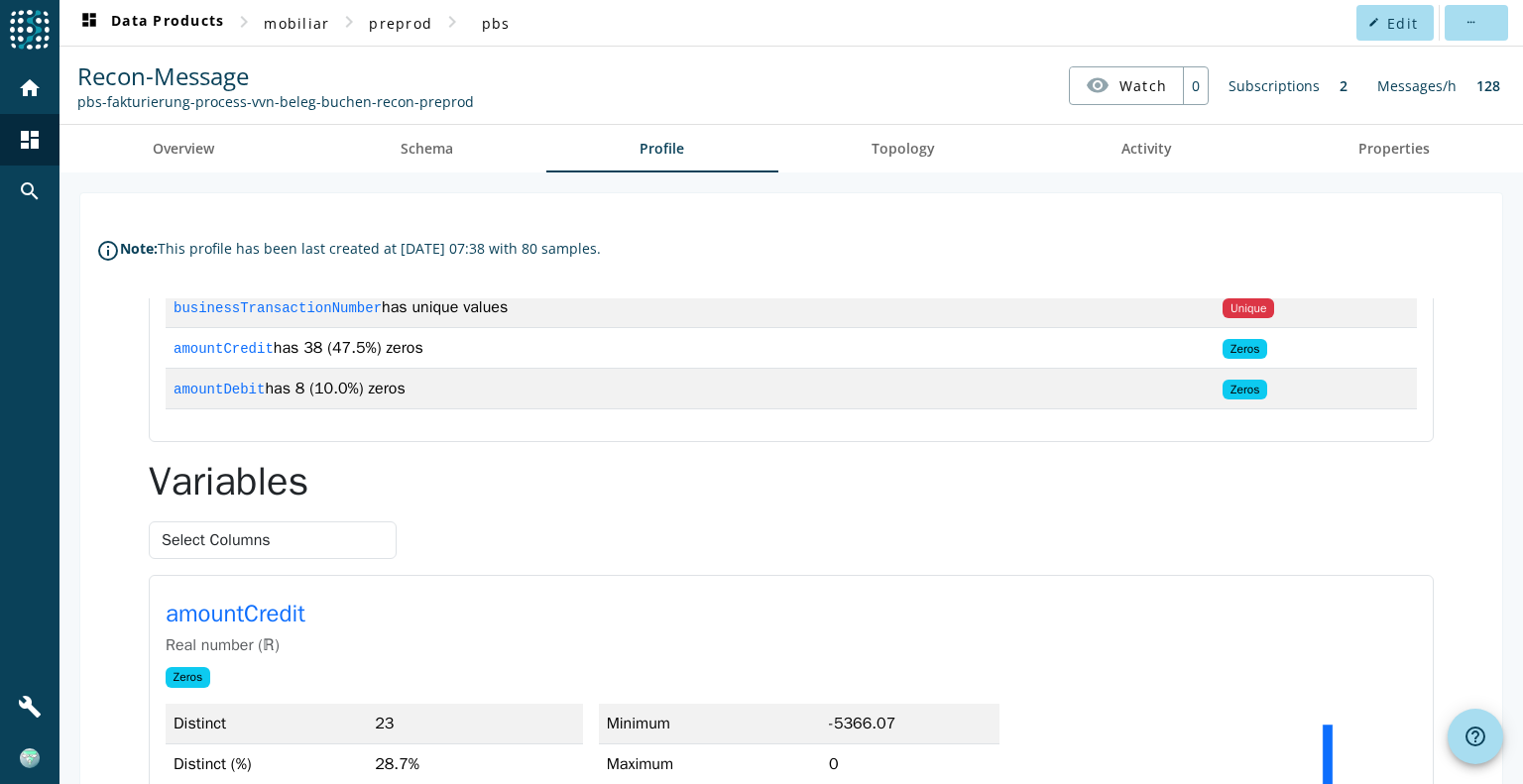 scroll, scrollTop: 0, scrollLeft: 0, axis: both 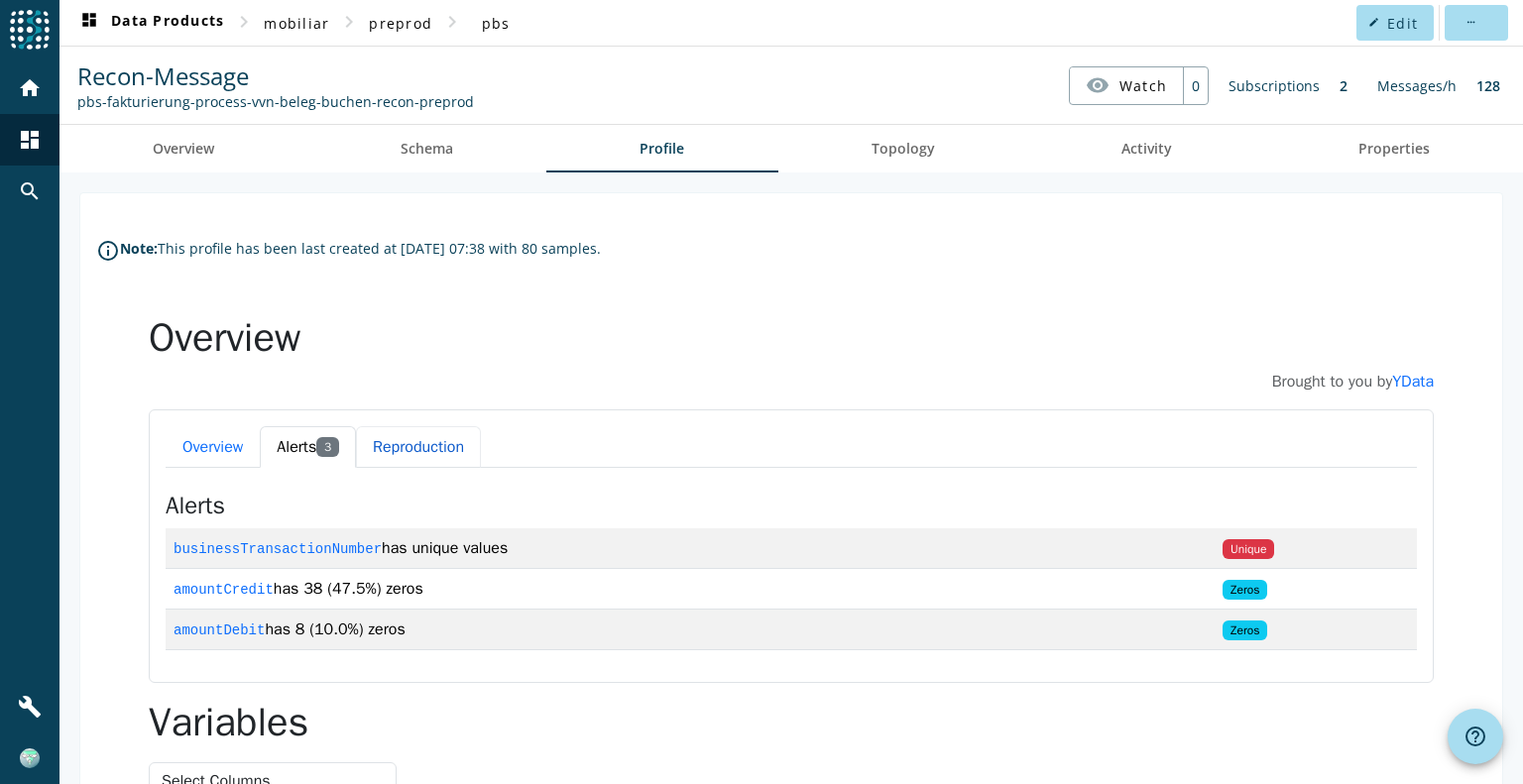click on "Reproduction" at bounding box center [418, 447] 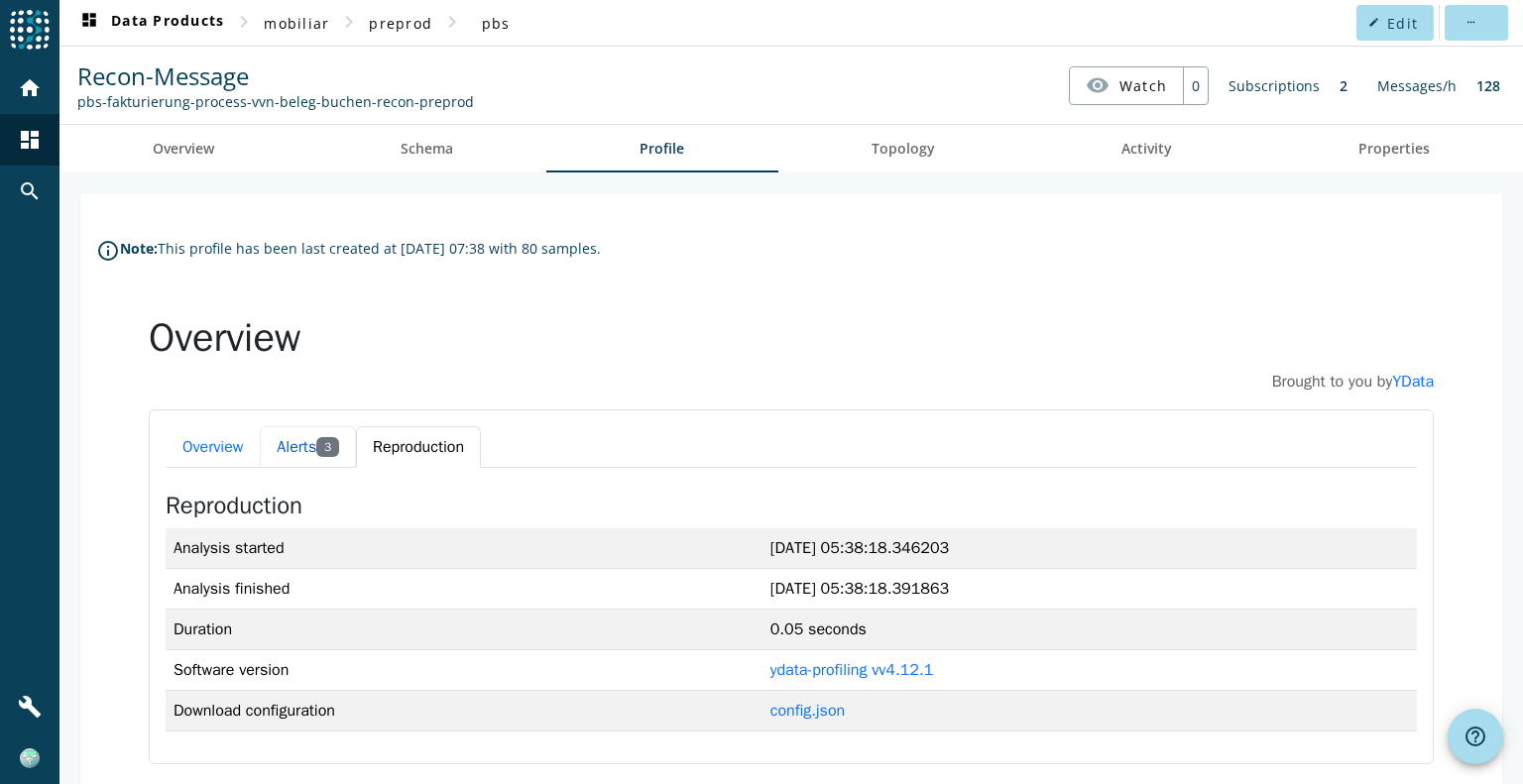 click on "Alerts  3" at bounding box center (307, 447) 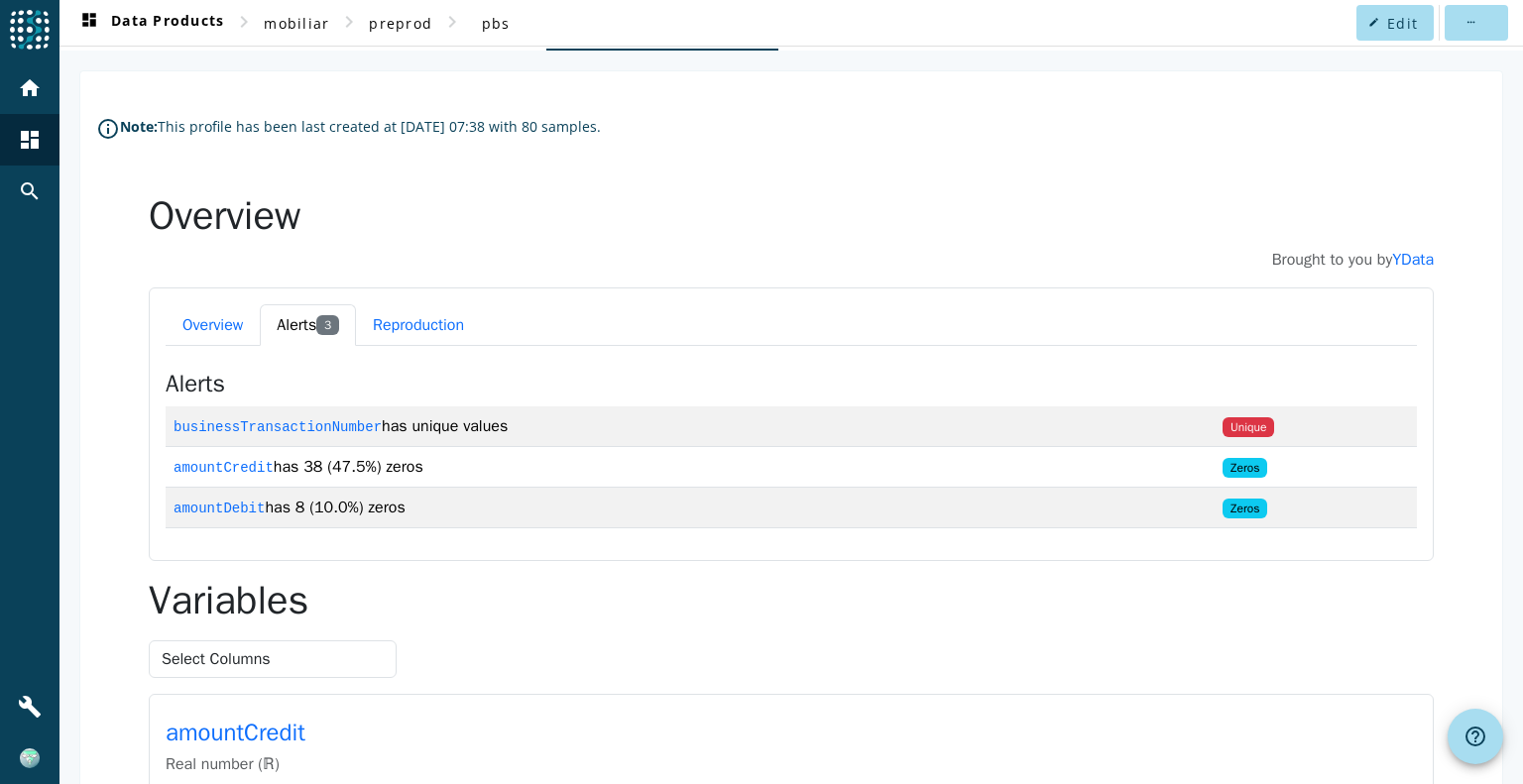 scroll, scrollTop: 198, scrollLeft: 0, axis: vertical 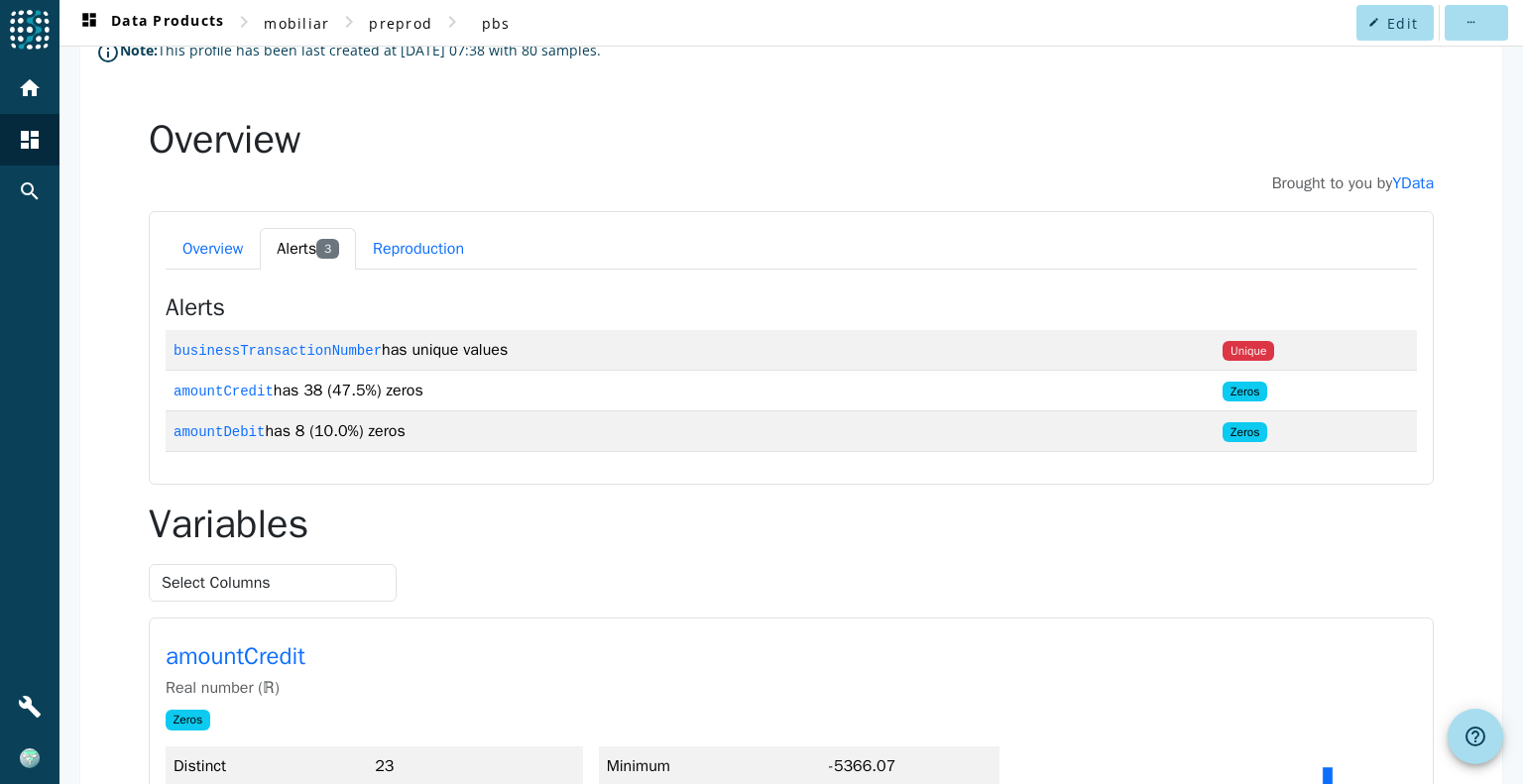 click on "businessTransactionNumber" at bounding box center [278, 351] 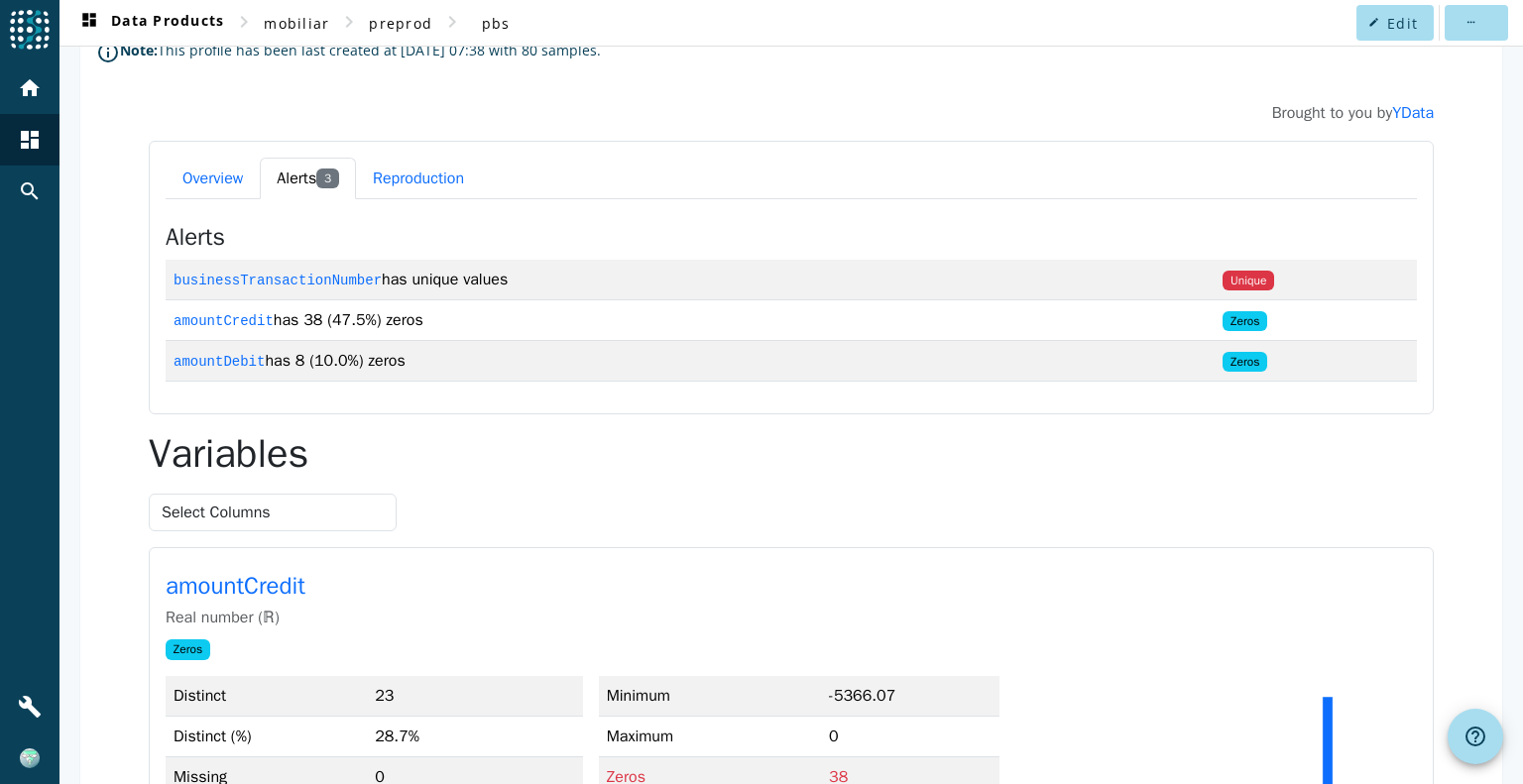 scroll, scrollTop: 297, scrollLeft: 0, axis: vertical 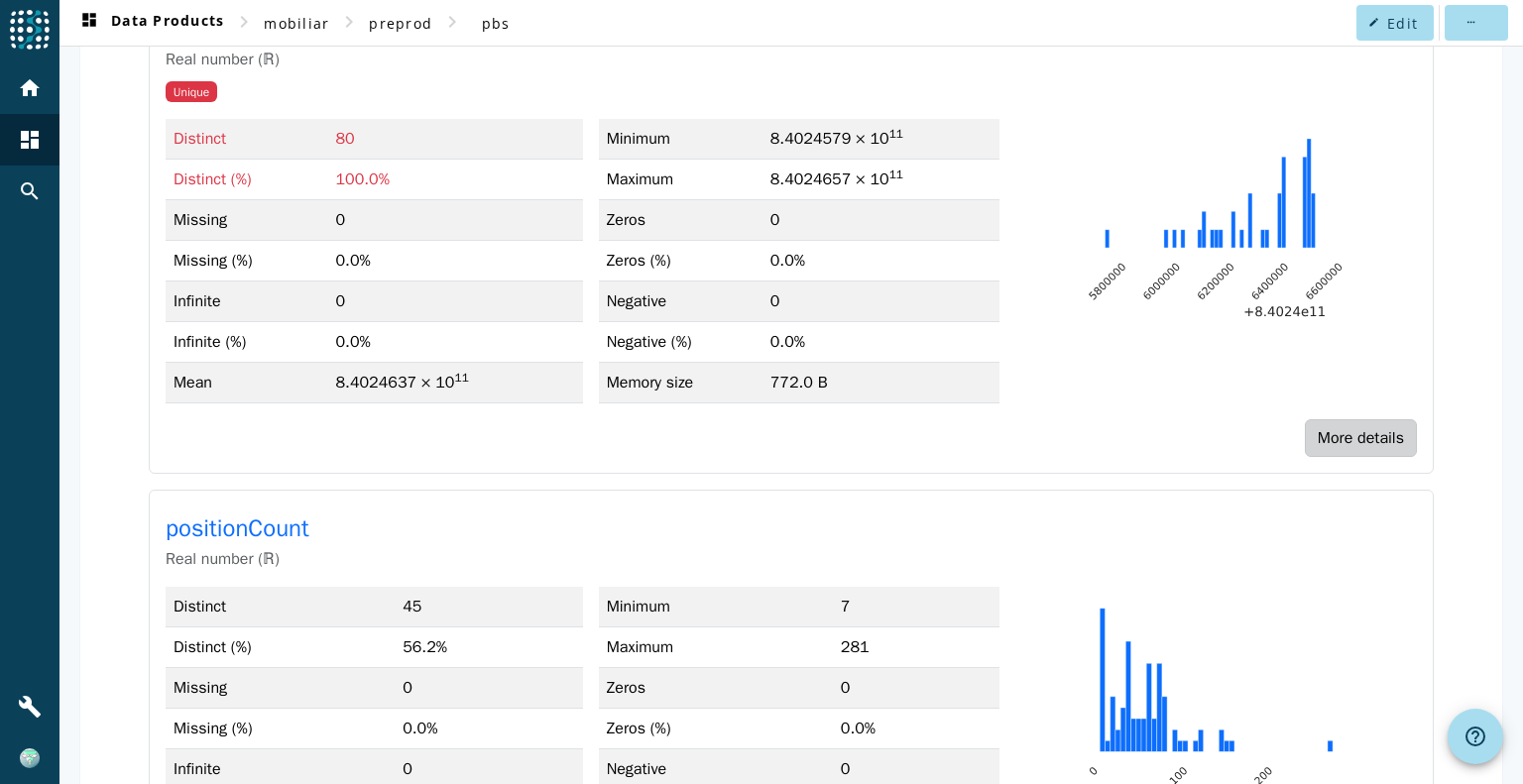 click on "More details" at bounding box center (1360, 438) 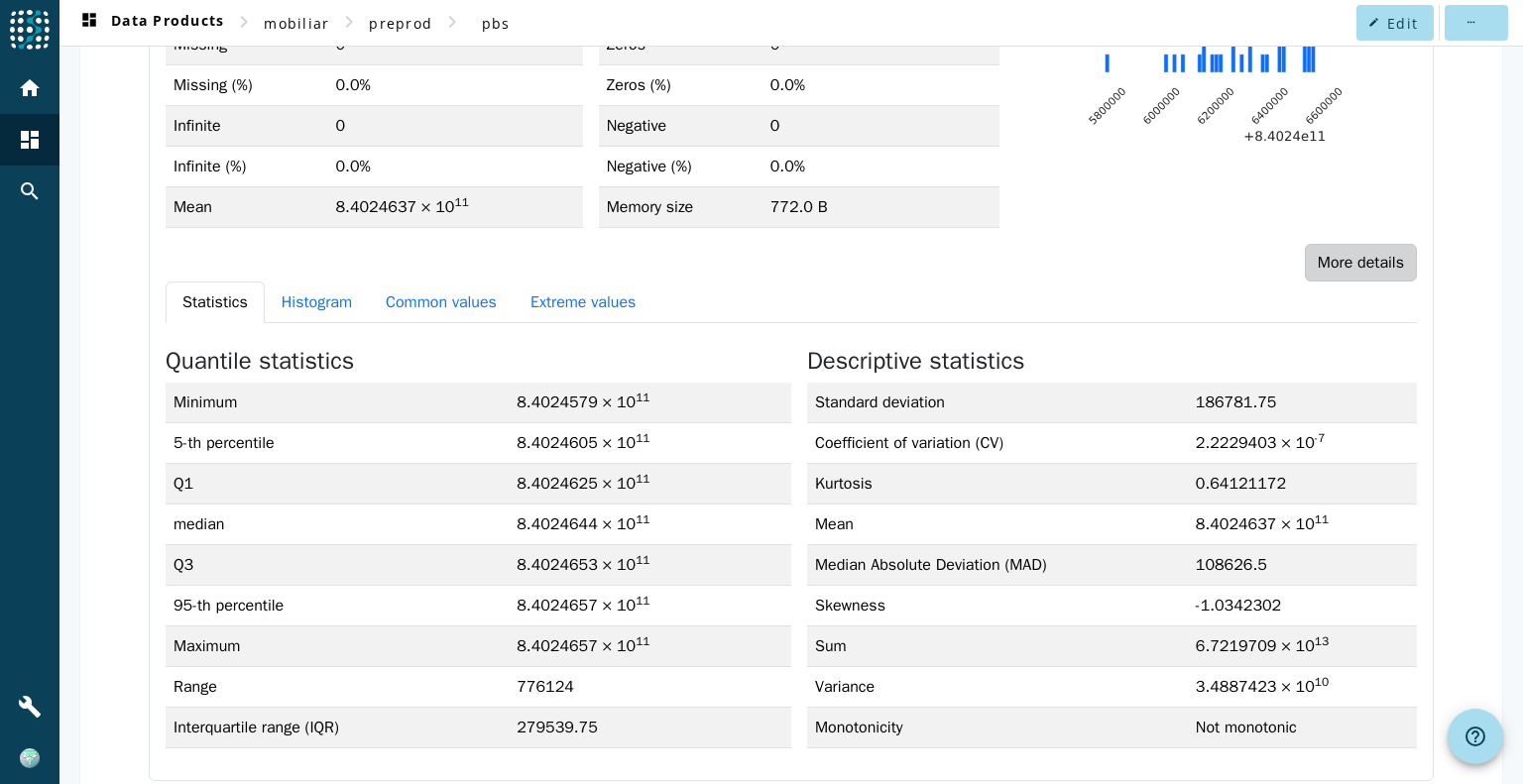 scroll, scrollTop: 1728, scrollLeft: 0, axis: vertical 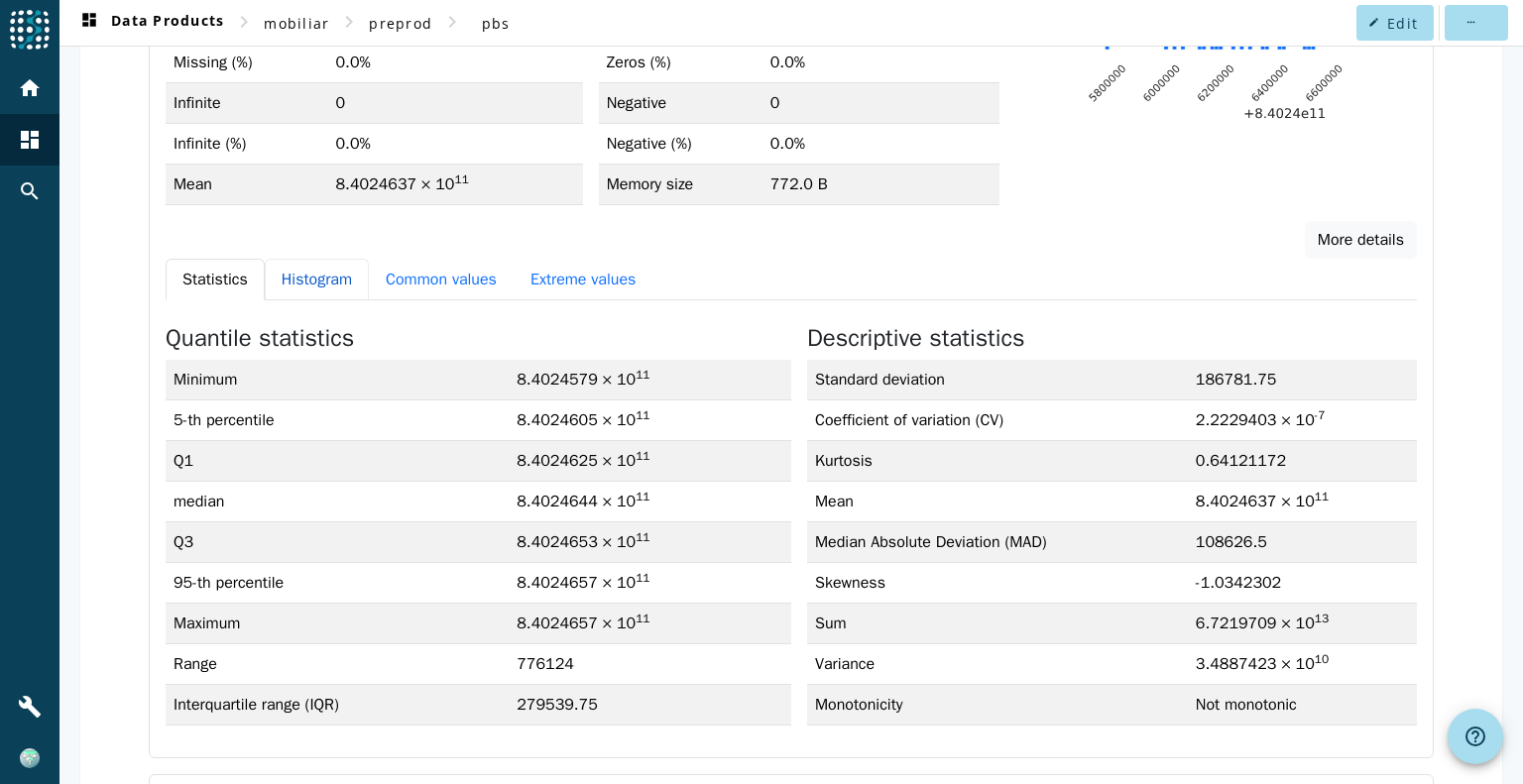 click on "Histogram" at bounding box center (316, 280) 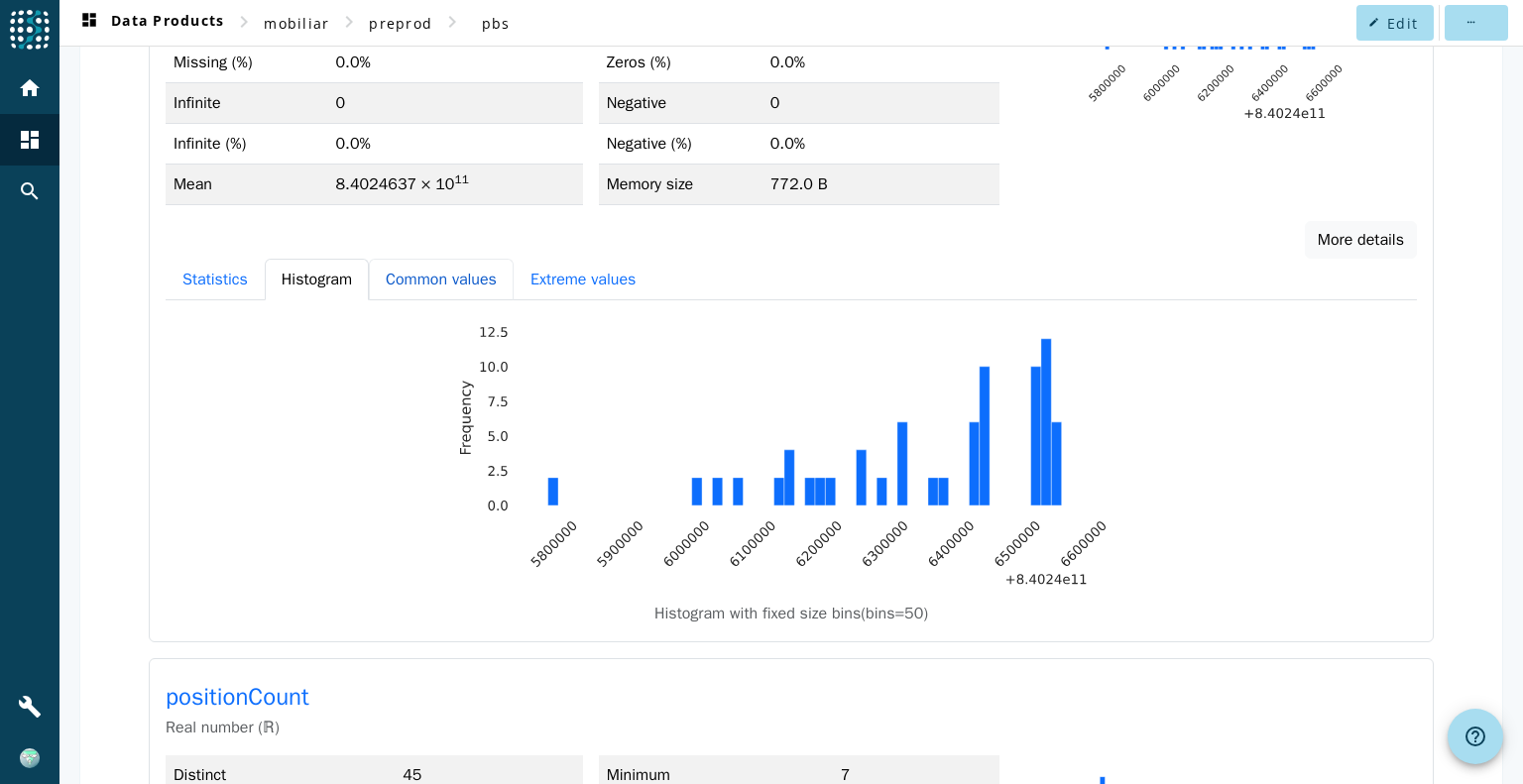 click on "Common values" at bounding box center [441, 280] 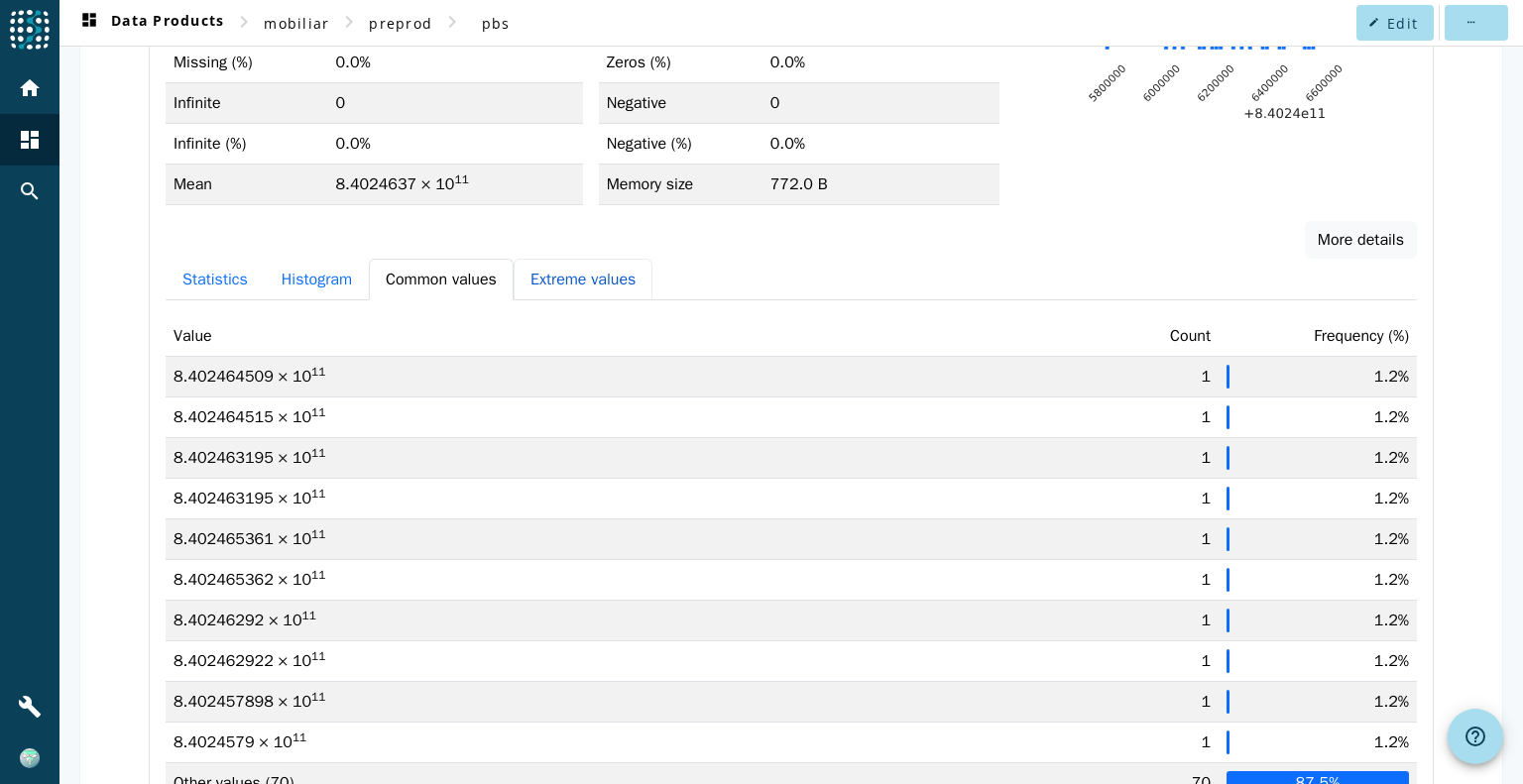 click on "Extreme values" at bounding box center [583, 280] 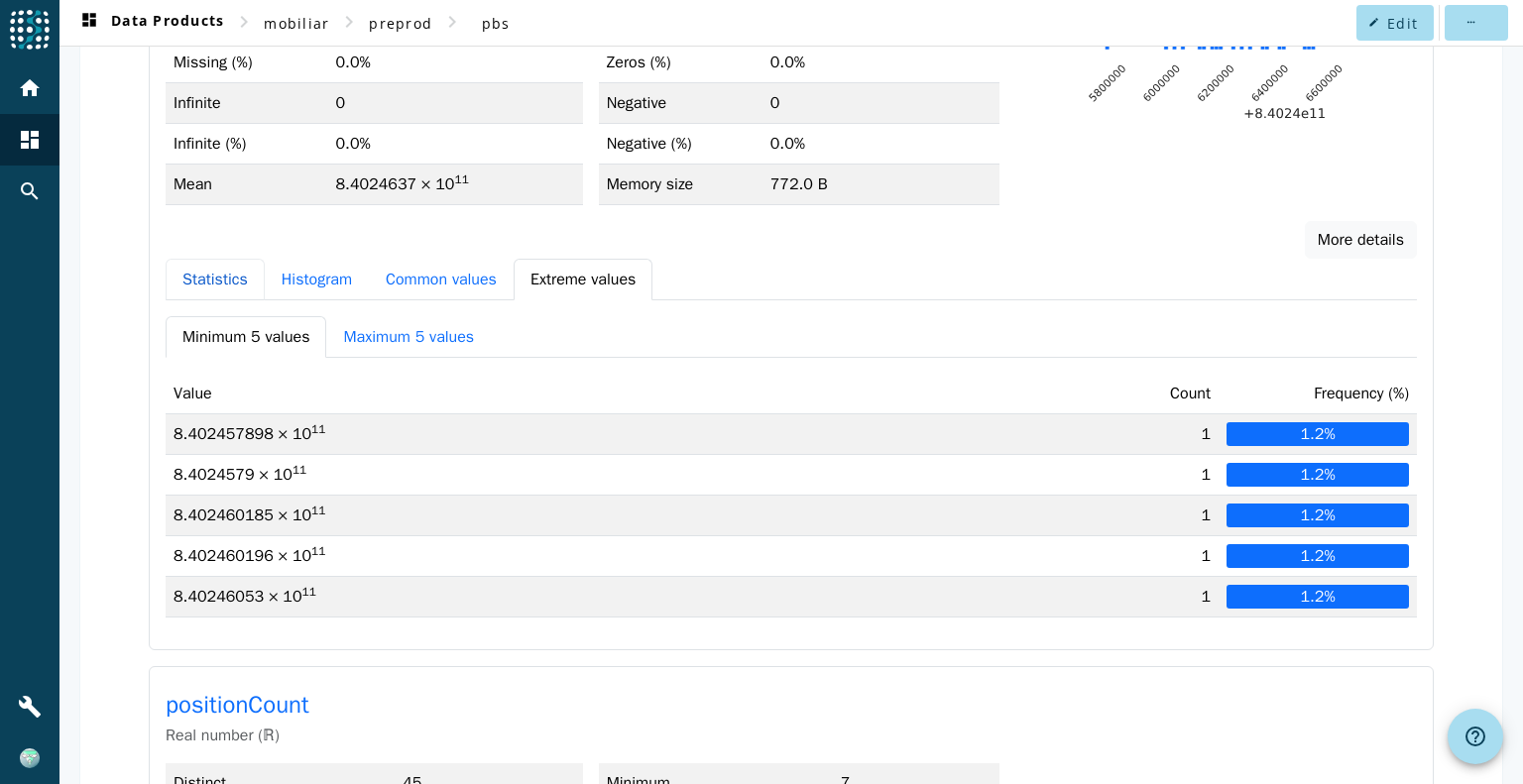 click on "Statistics" at bounding box center [215, 280] 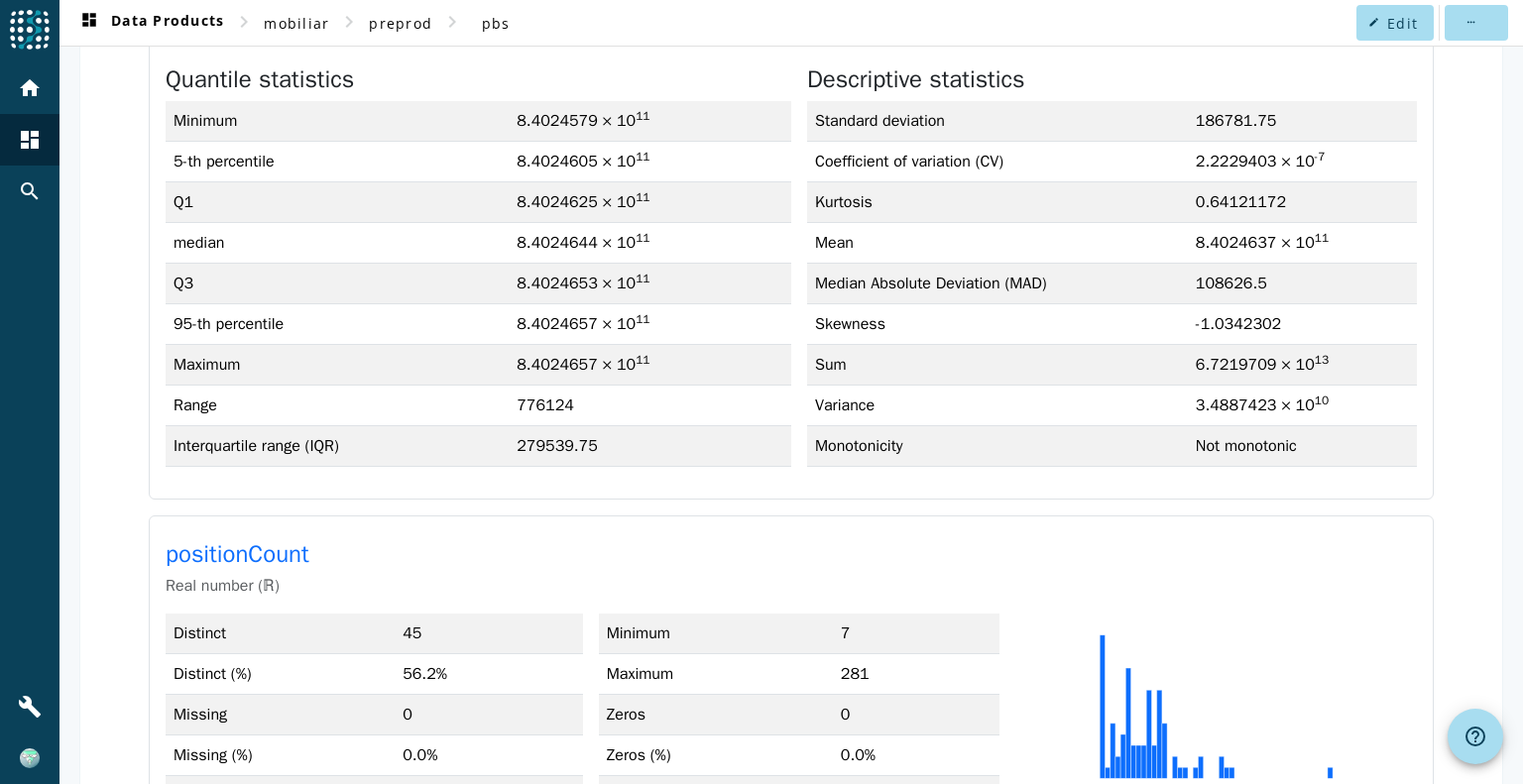 scroll, scrollTop: 2032, scrollLeft: 0, axis: vertical 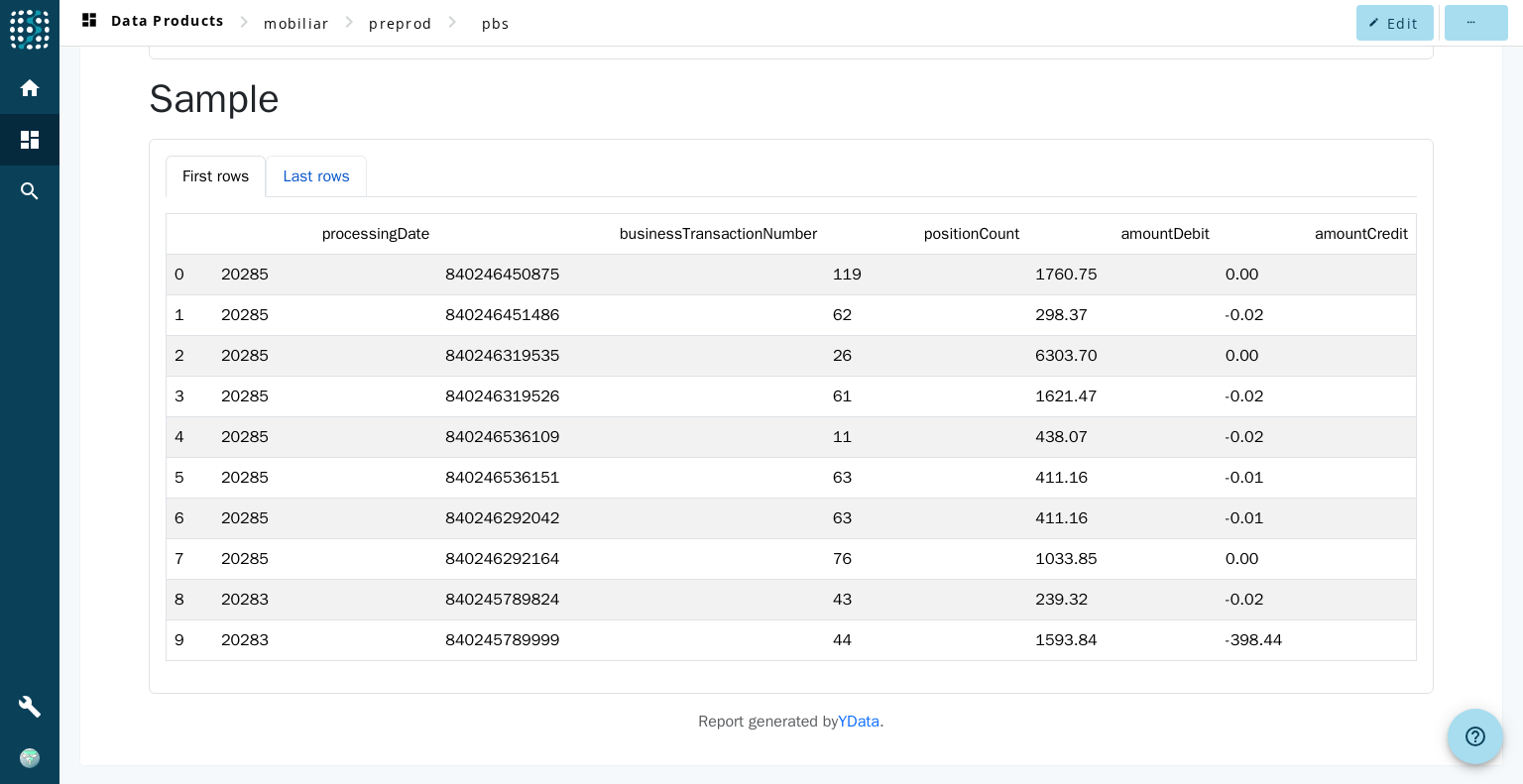 click on "Last rows" at bounding box center (315, 176) 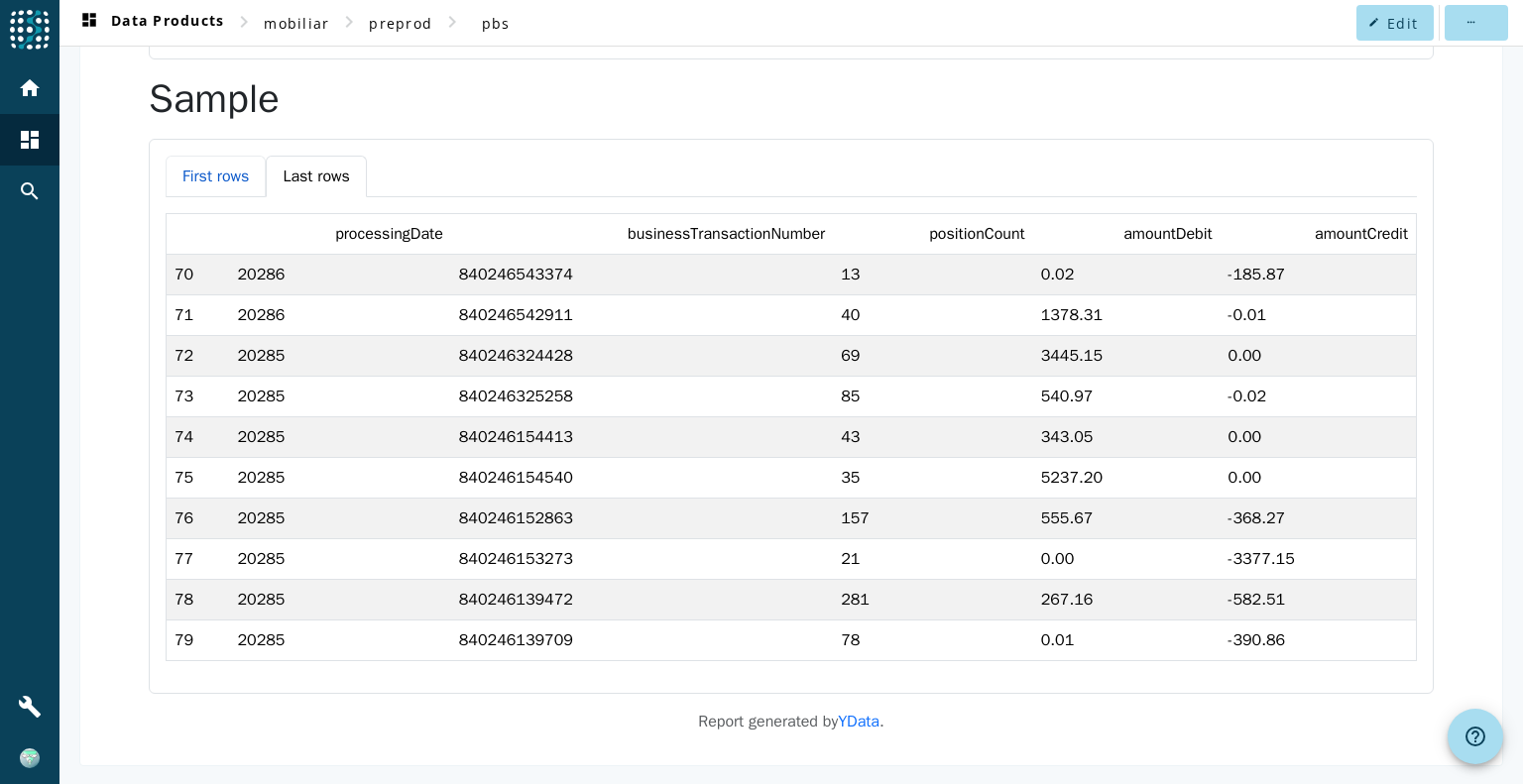 click on "First rows" at bounding box center [215, 176] 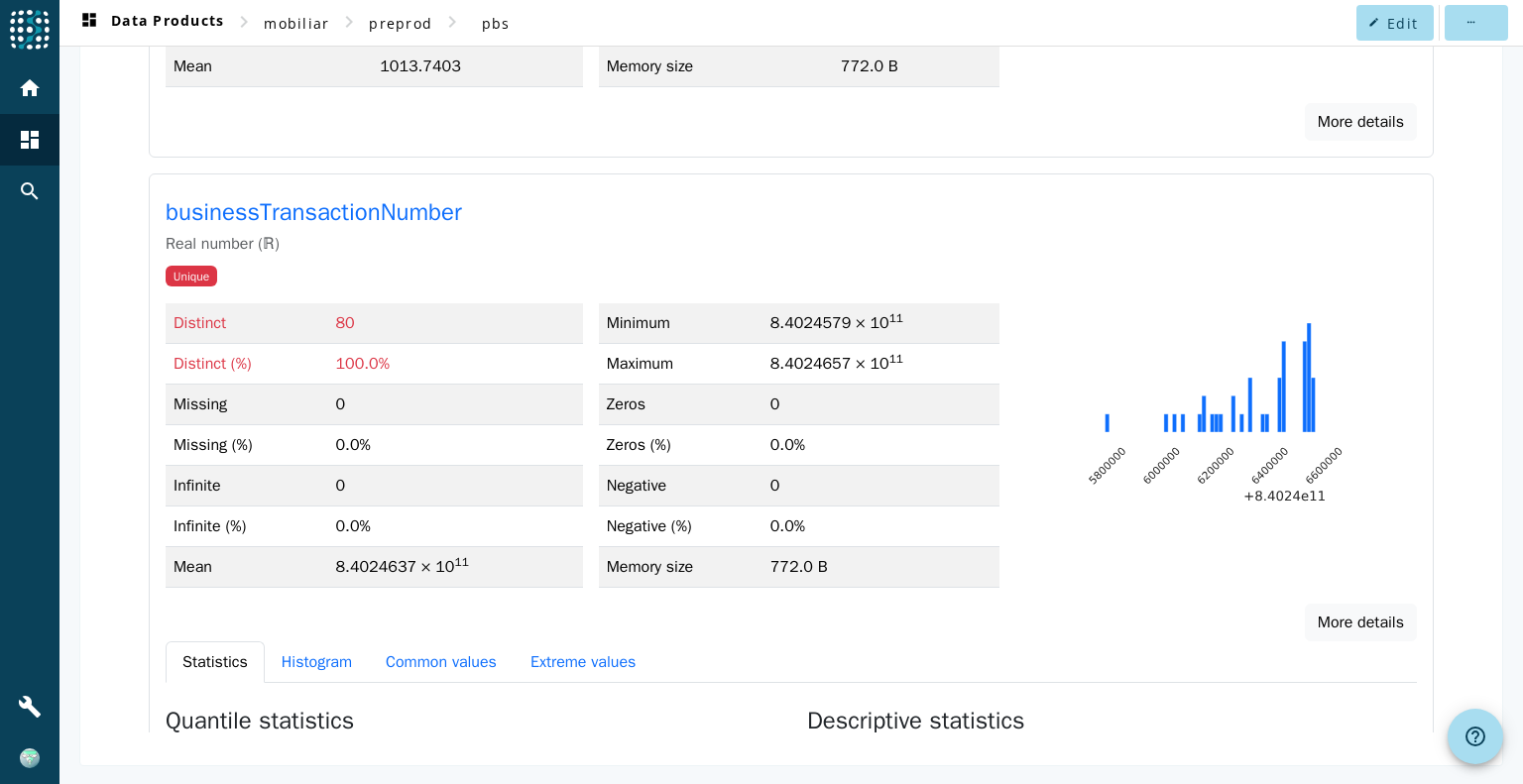 scroll, scrollTop: 0, scrollLeft: 0, axis: both 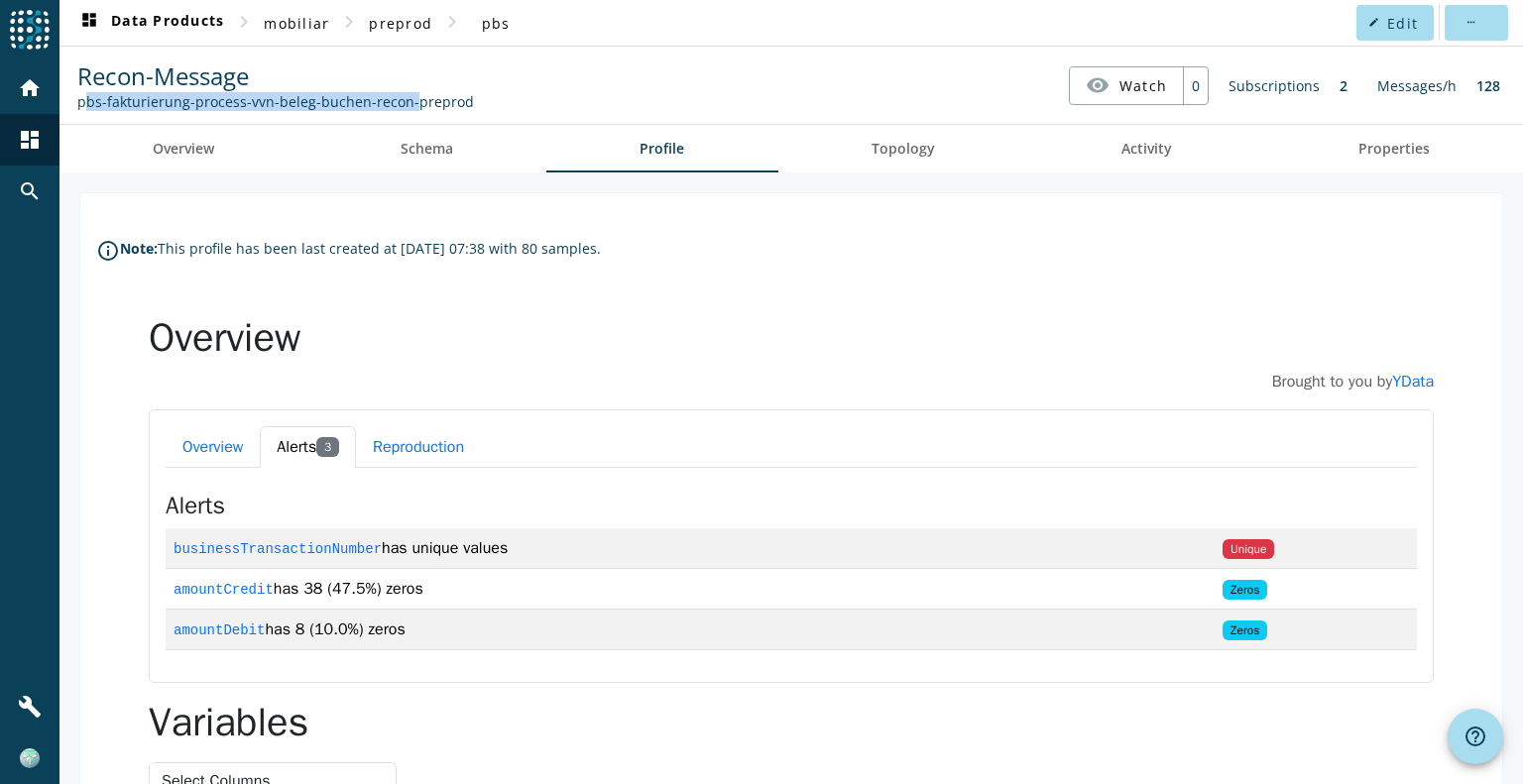 drag, startPoint x: 79, startPoint y: 100, endPoint x: 399, endPoint y: 98, distance: 320.00625 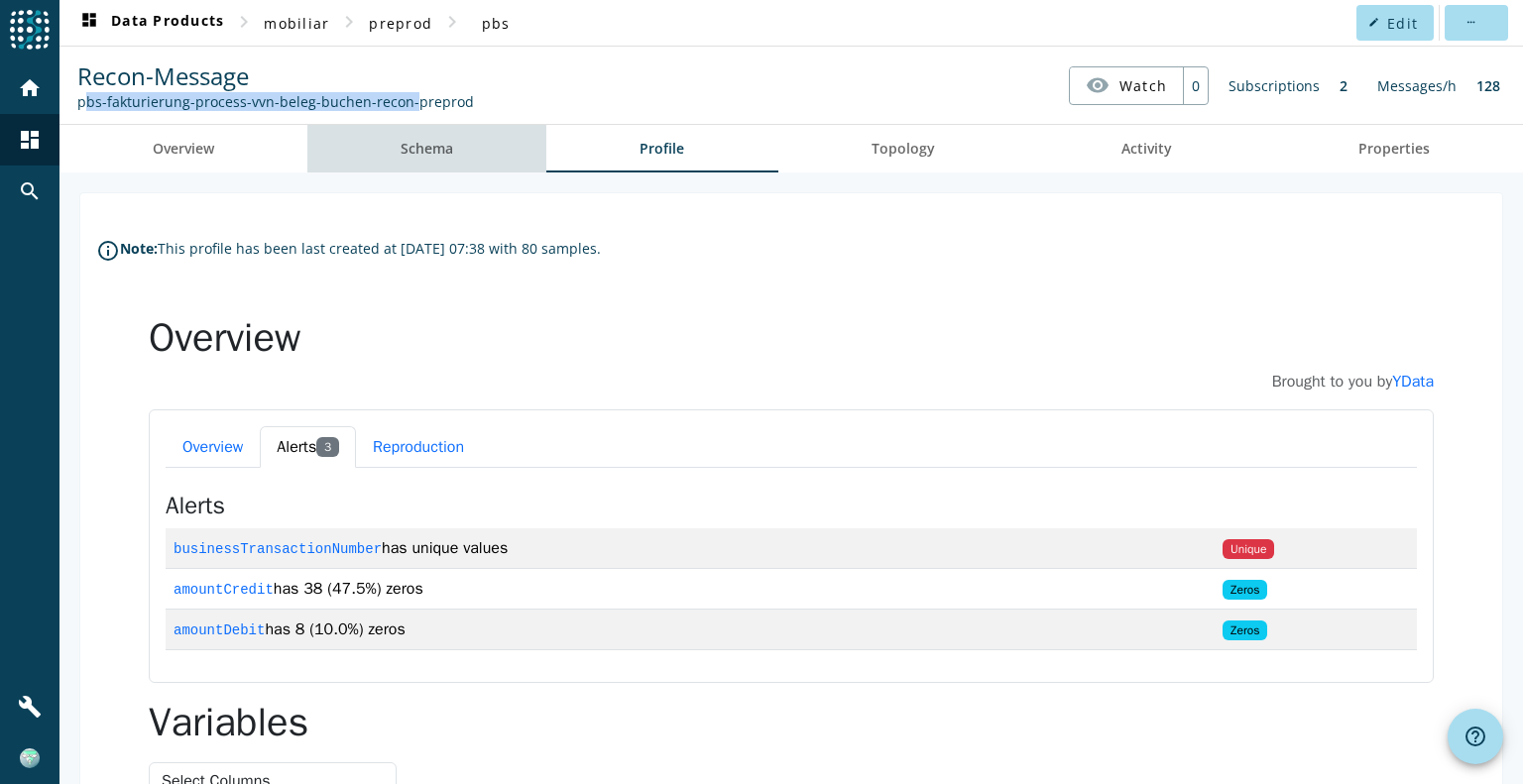 click on "Schema" at bounding box center (426, 149) 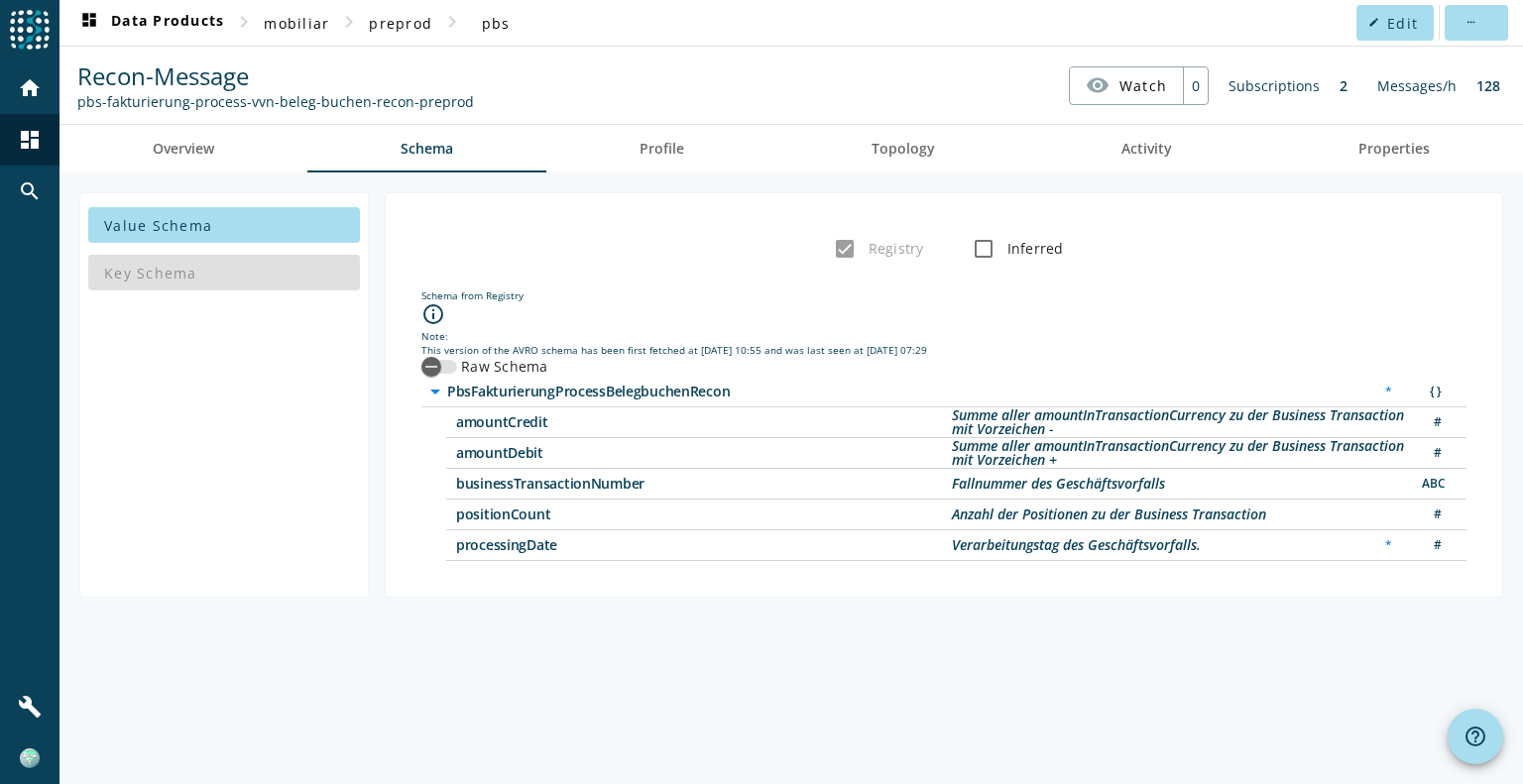 click on "Raw Schema" at bounding box center (503, 367) 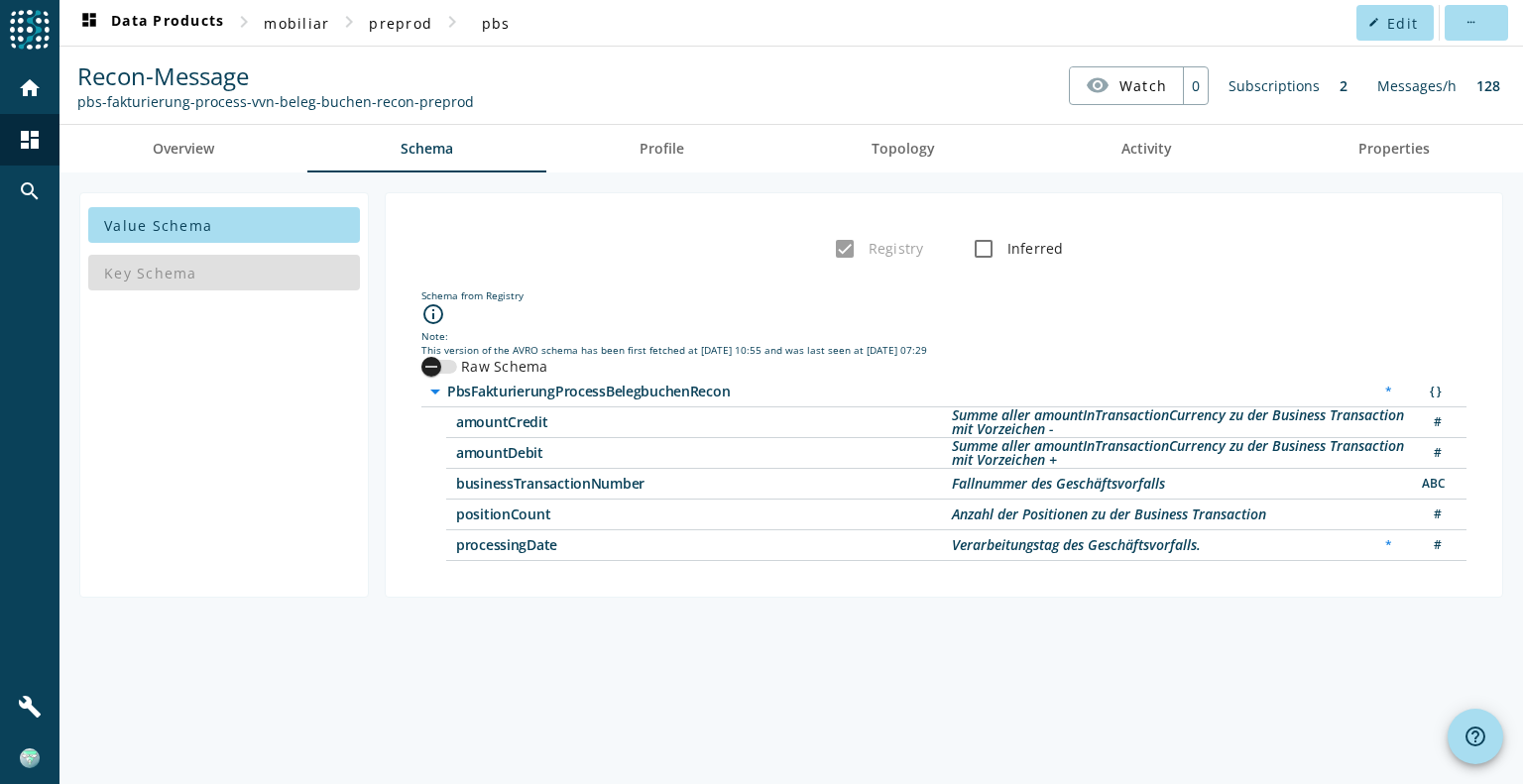 click on "Raw Schema" at bounding box center (439, 367) 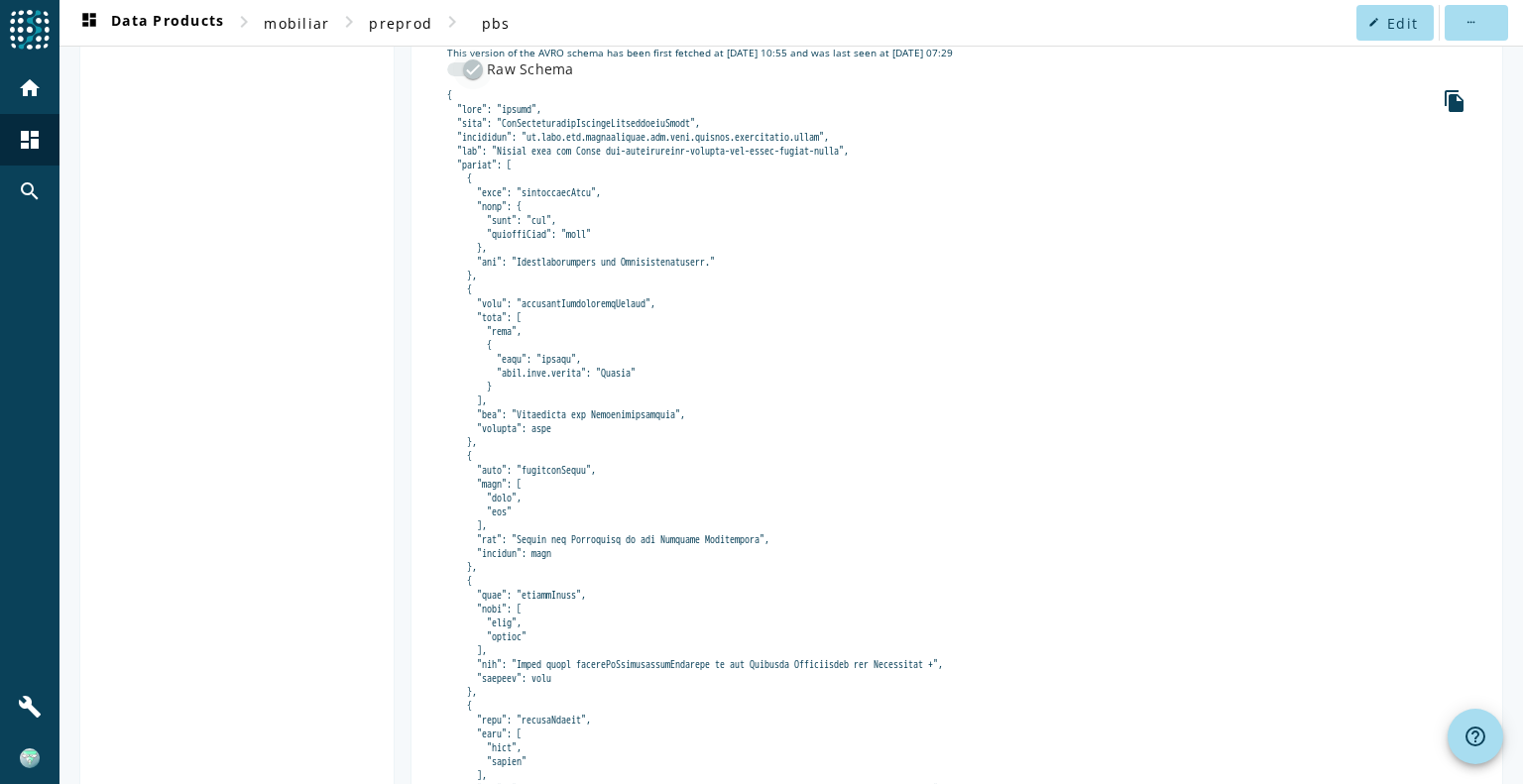scroll, scrollTop: 0, scrollLeft: 0, axis: both 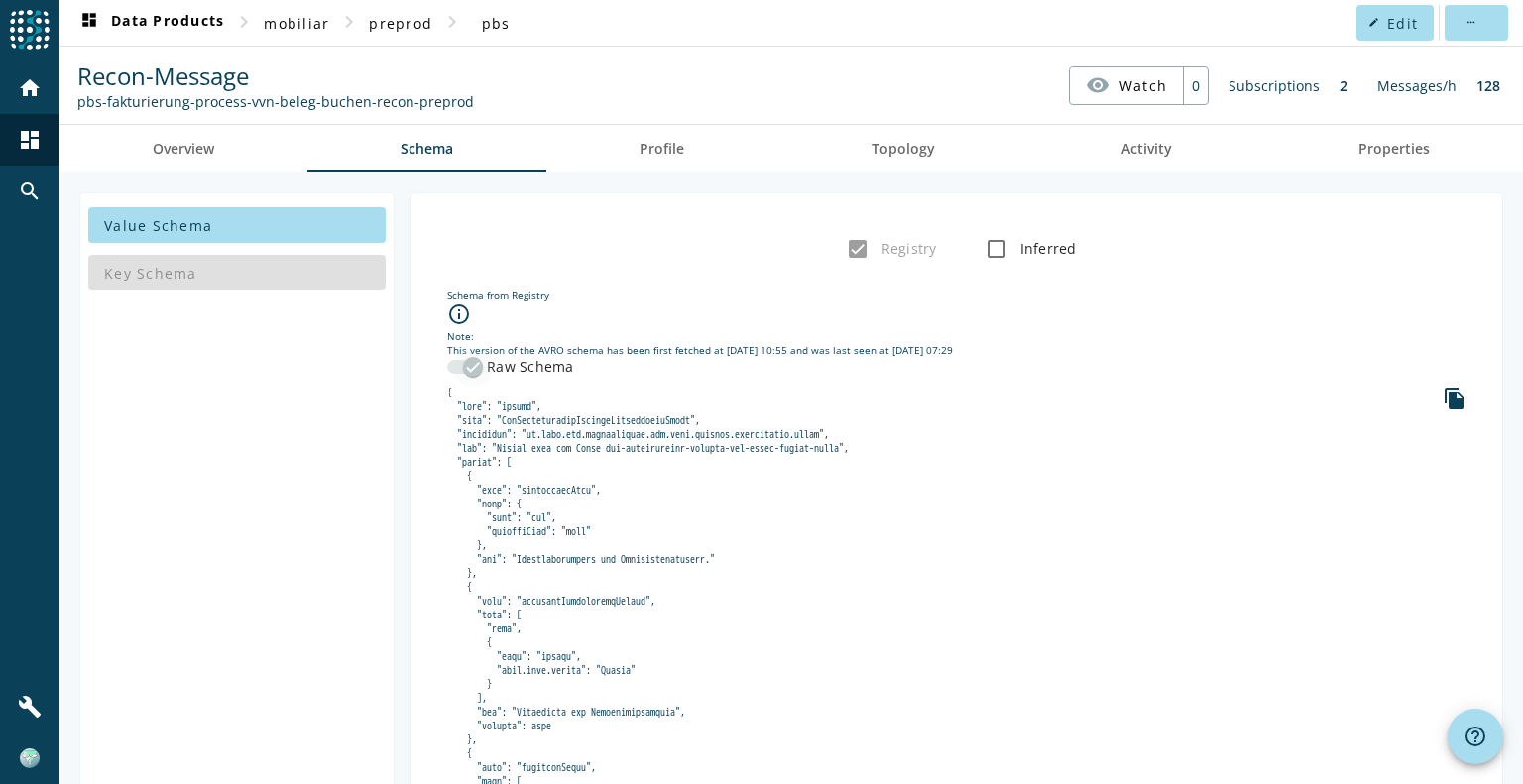 type 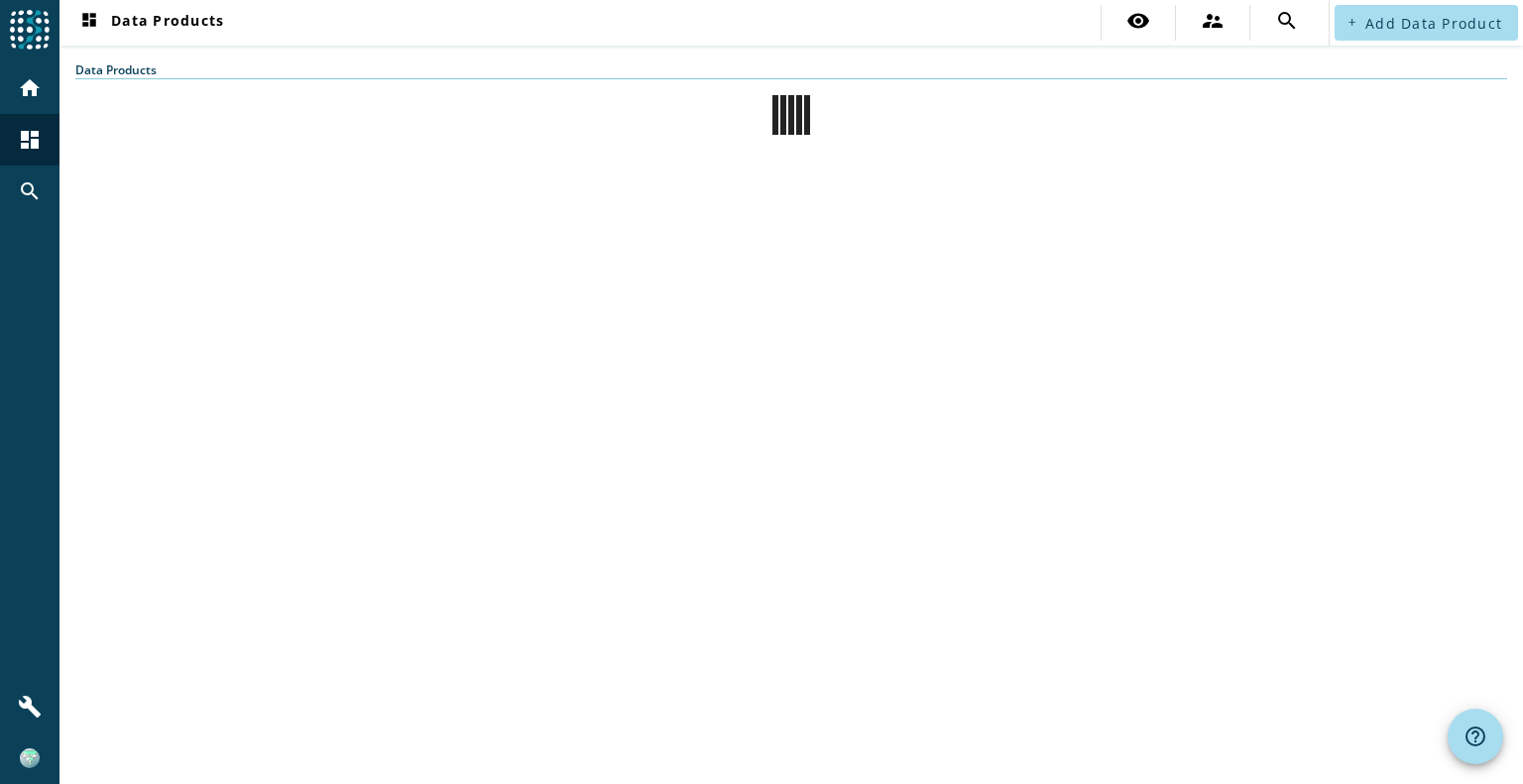scroll, scrollTop: 0, scrollLeft: 0, axis: both 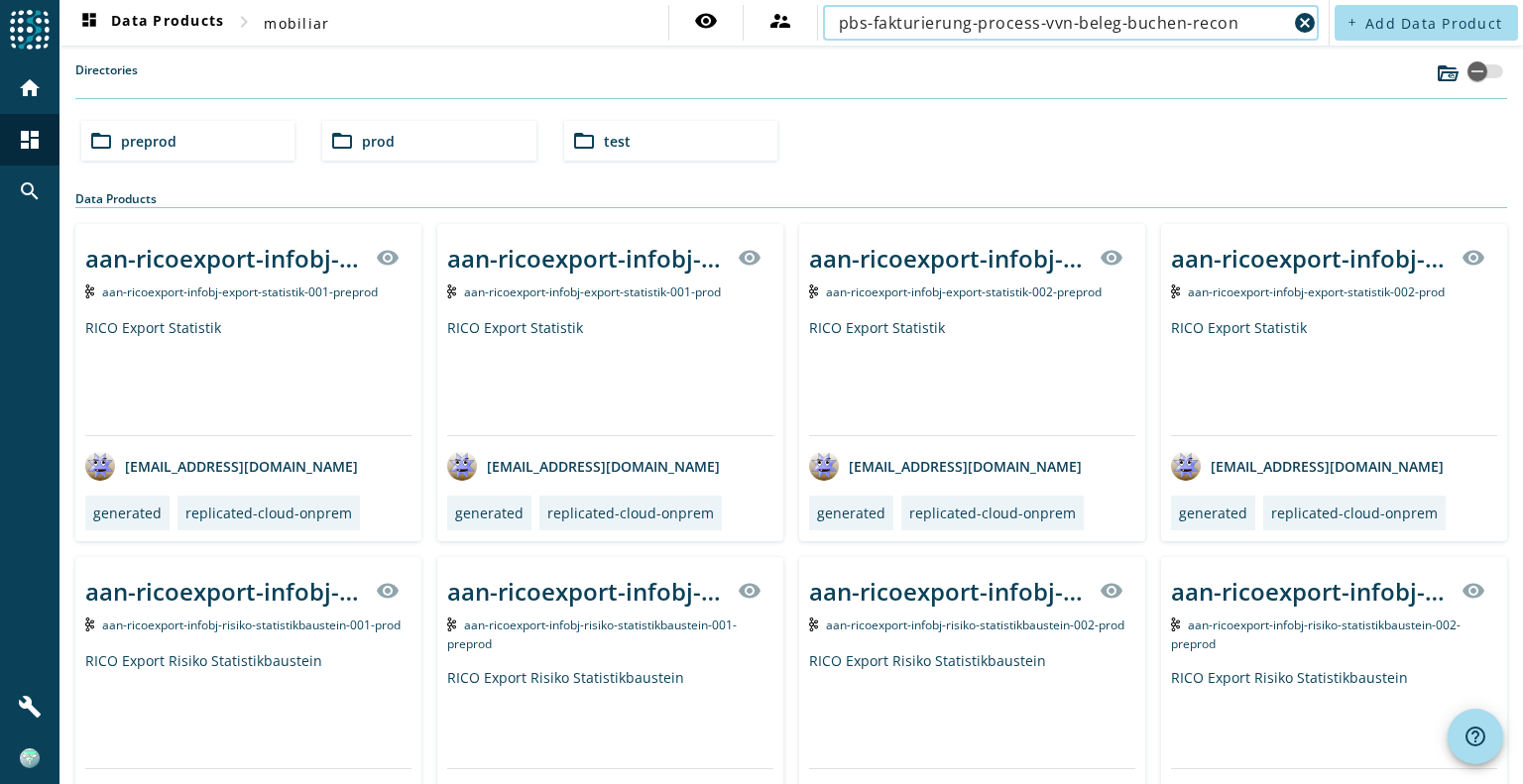 type on "pbs-fakturierung-process-vvn-beleg-buchen-recon" 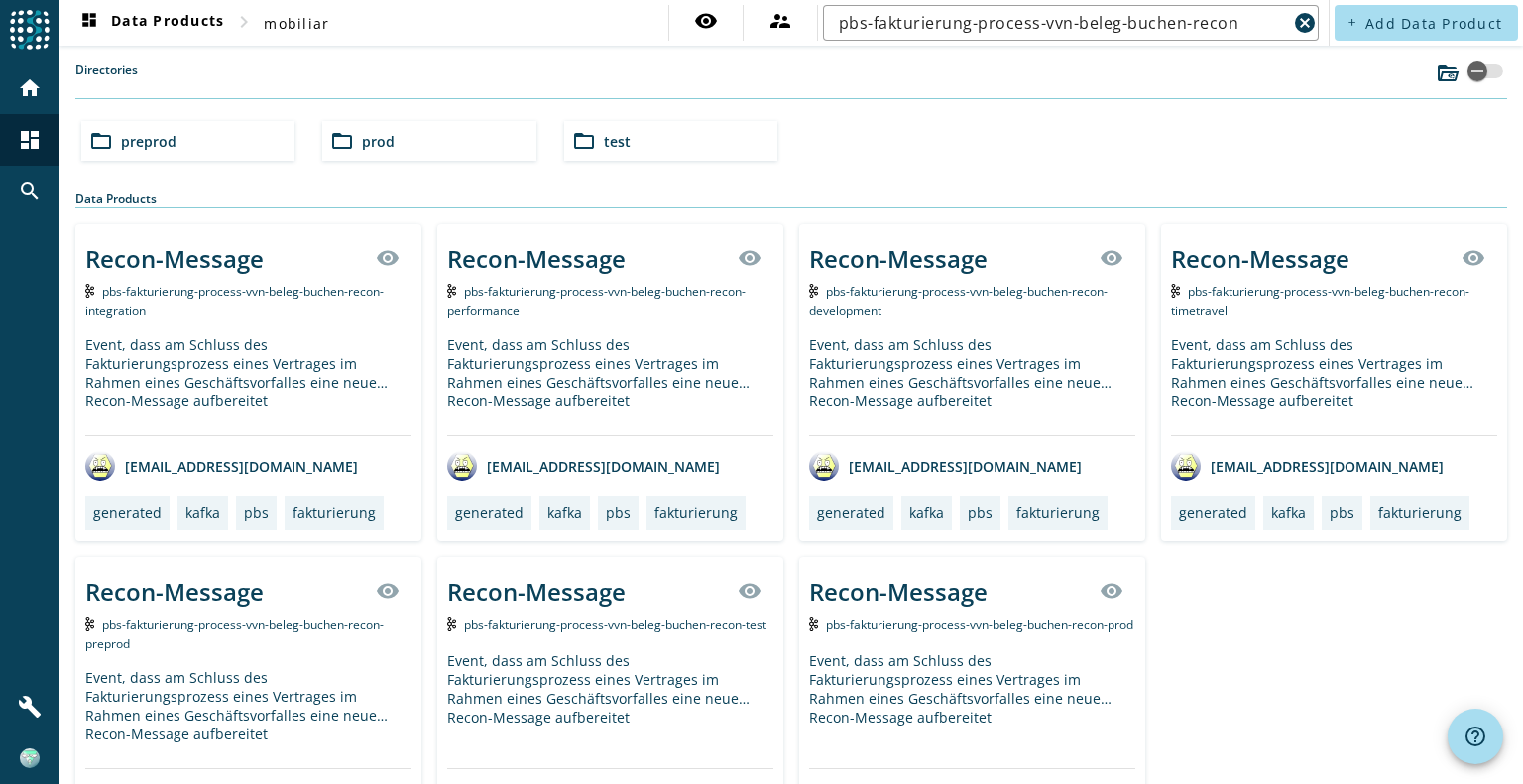 click on "Recon-Message" 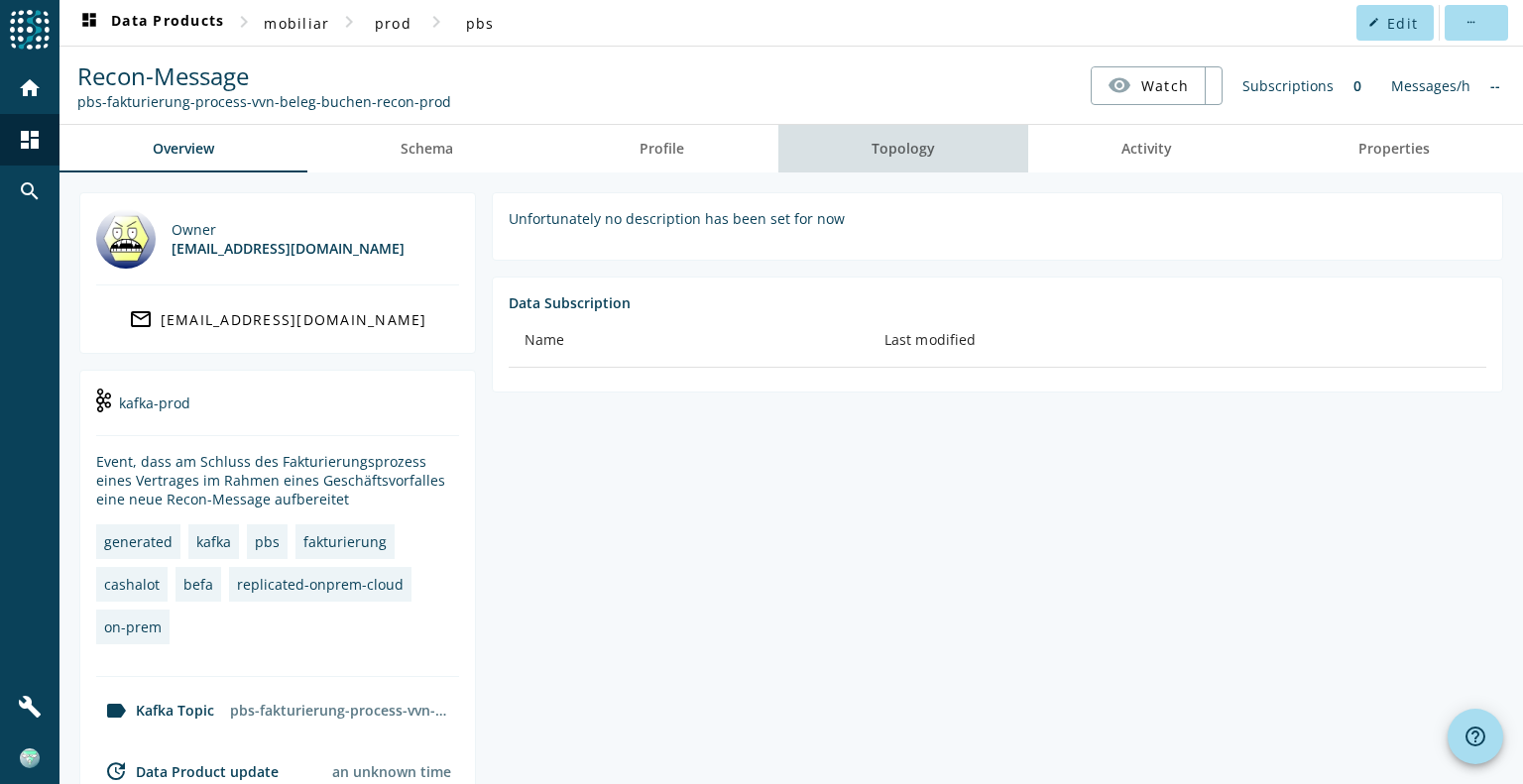 click on "Topology" at bounding box center [903, 149] 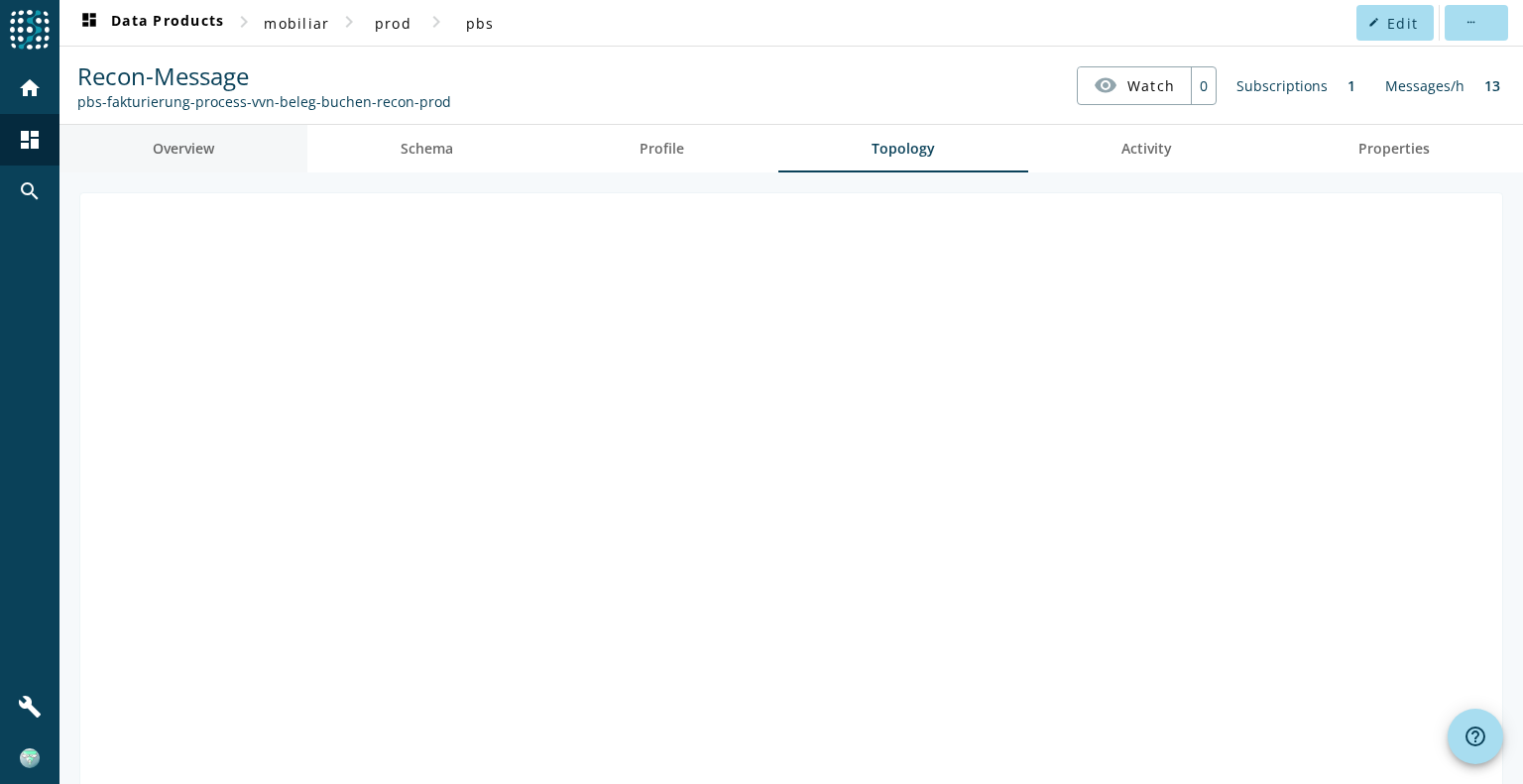 click on "Overview" at bounding box center [183, 149] 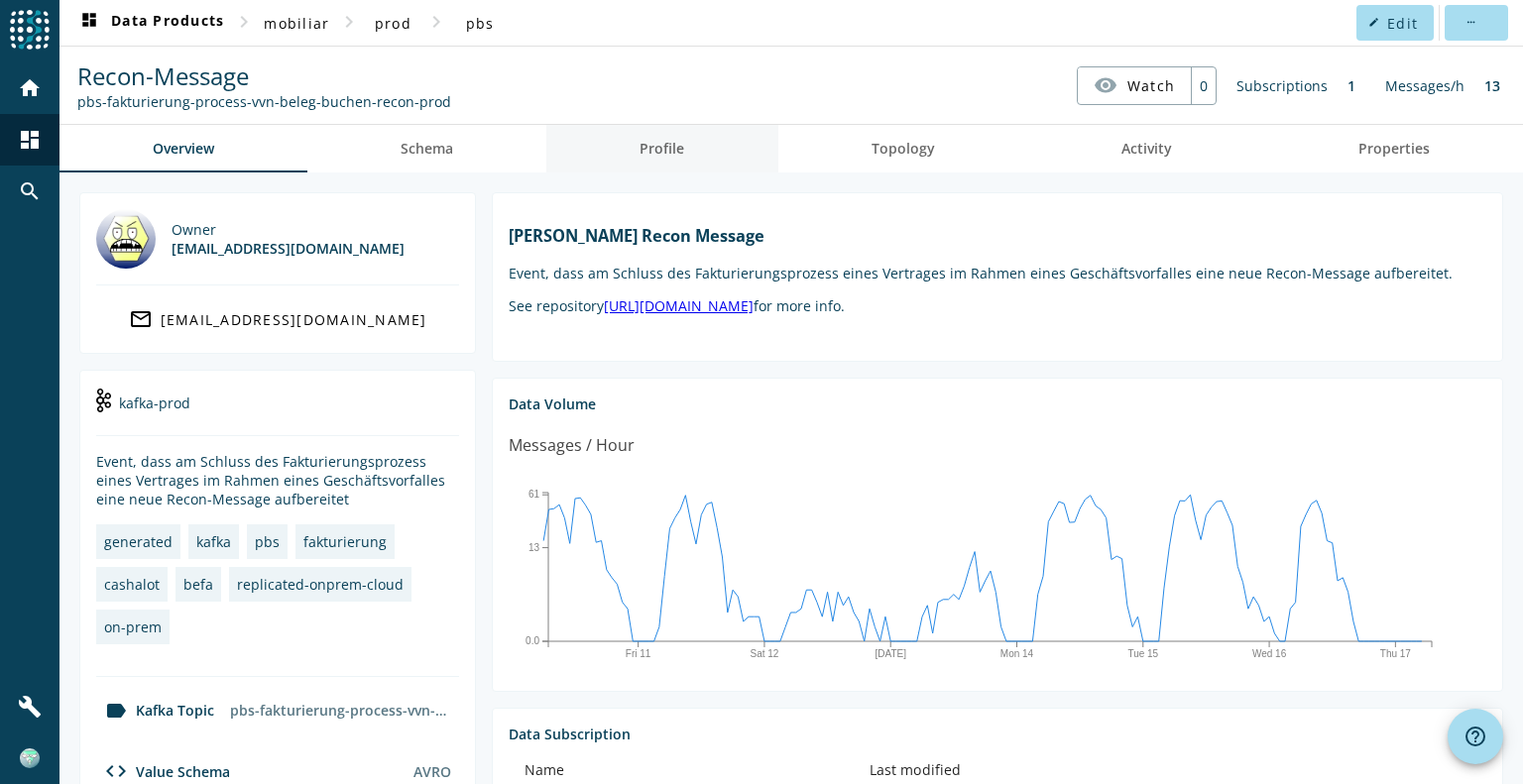 click on "Profile" at bounding box center [661, 149] 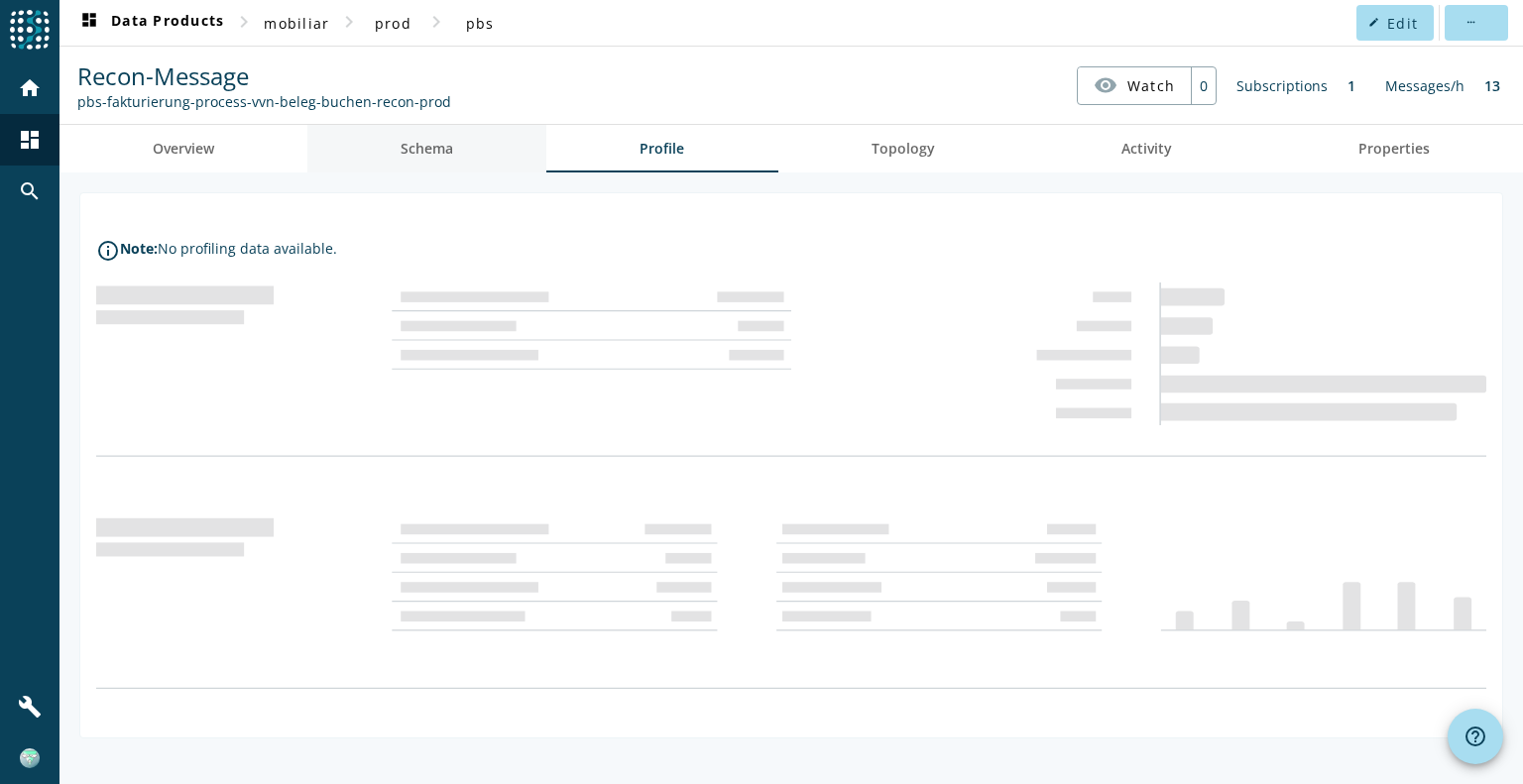click on "Schema" at bounding box center (426, 149) 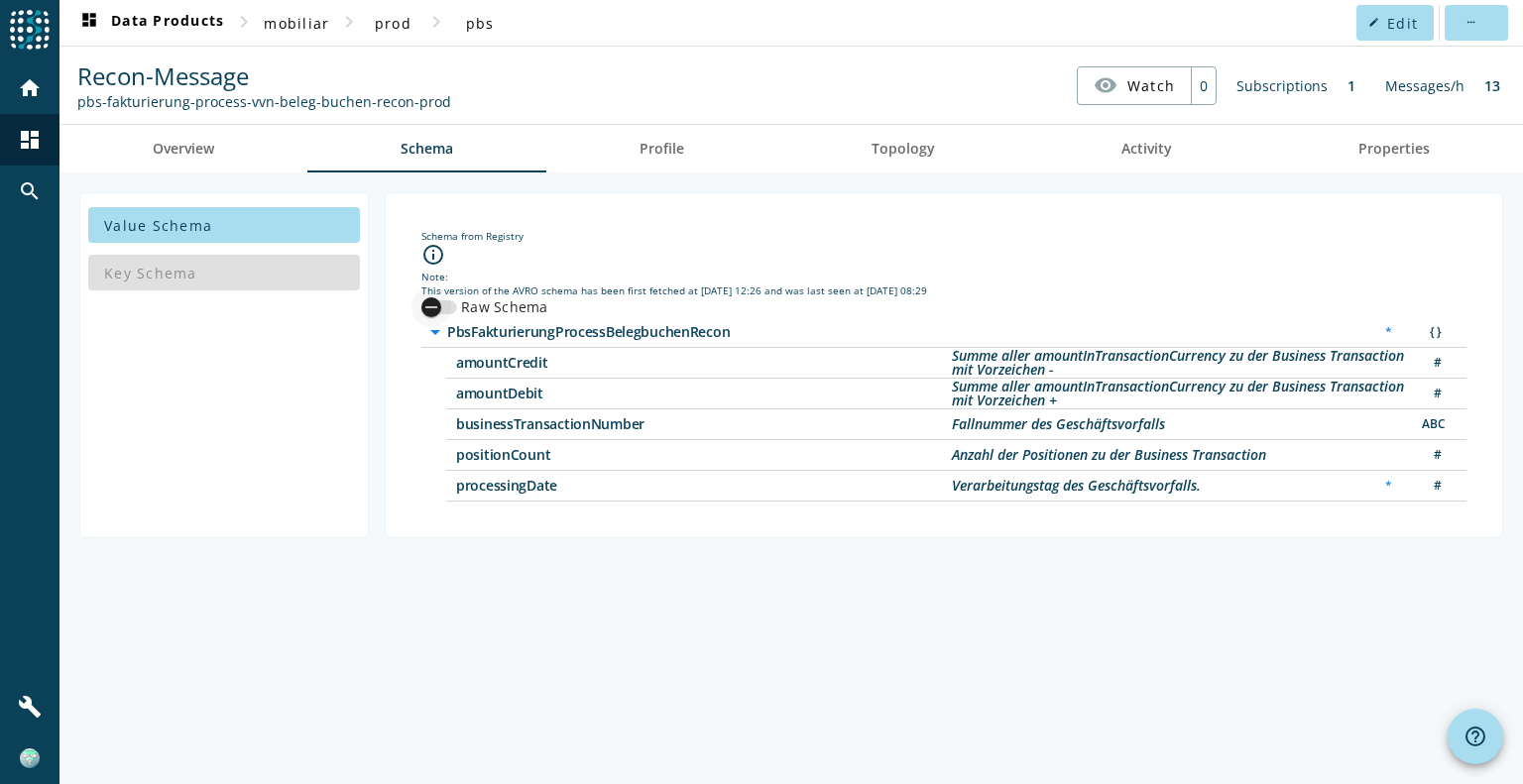 click at bounding box center (431, 307) 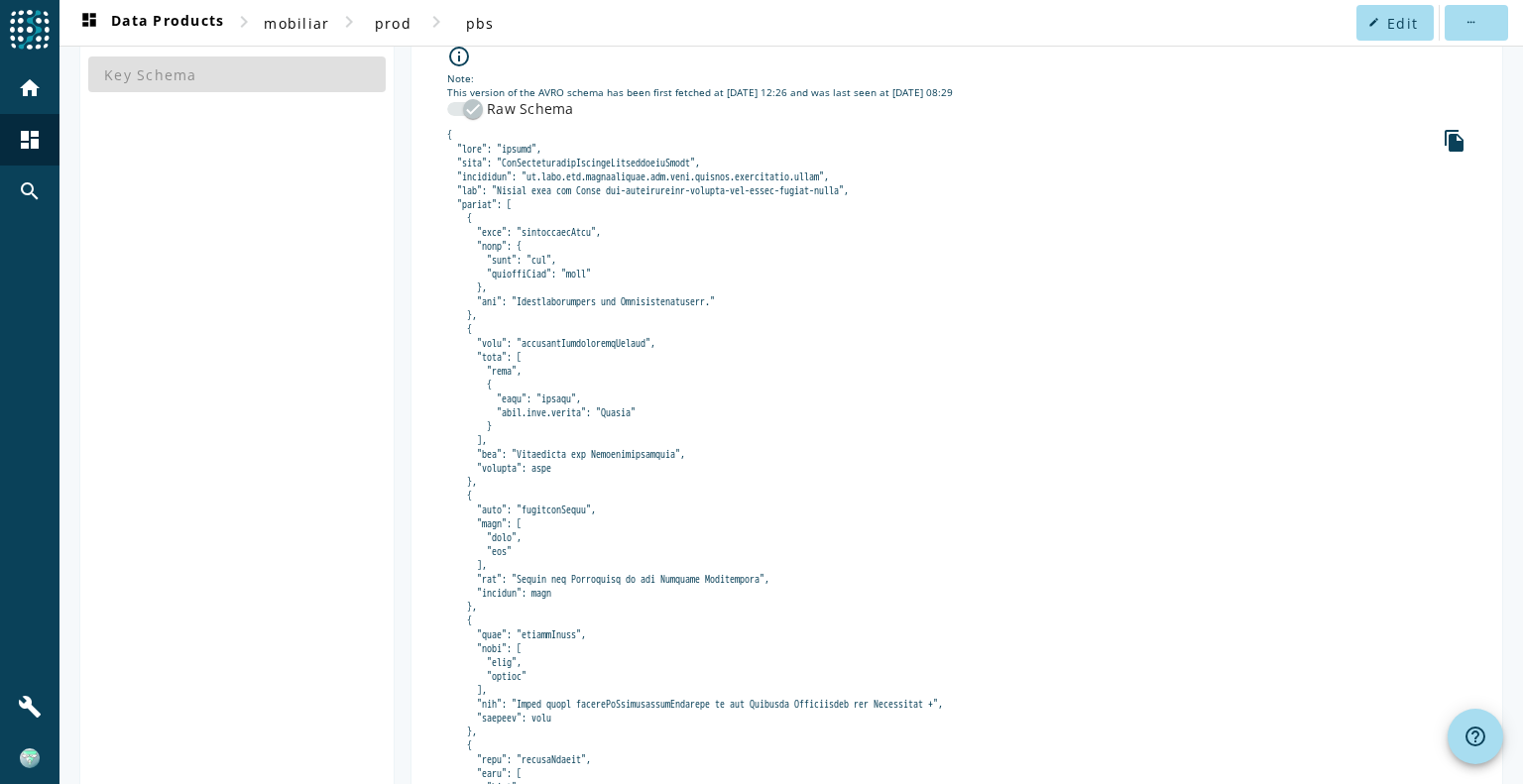 scroll, scrollTop: 0, scrollLeft: 0, axis: both 